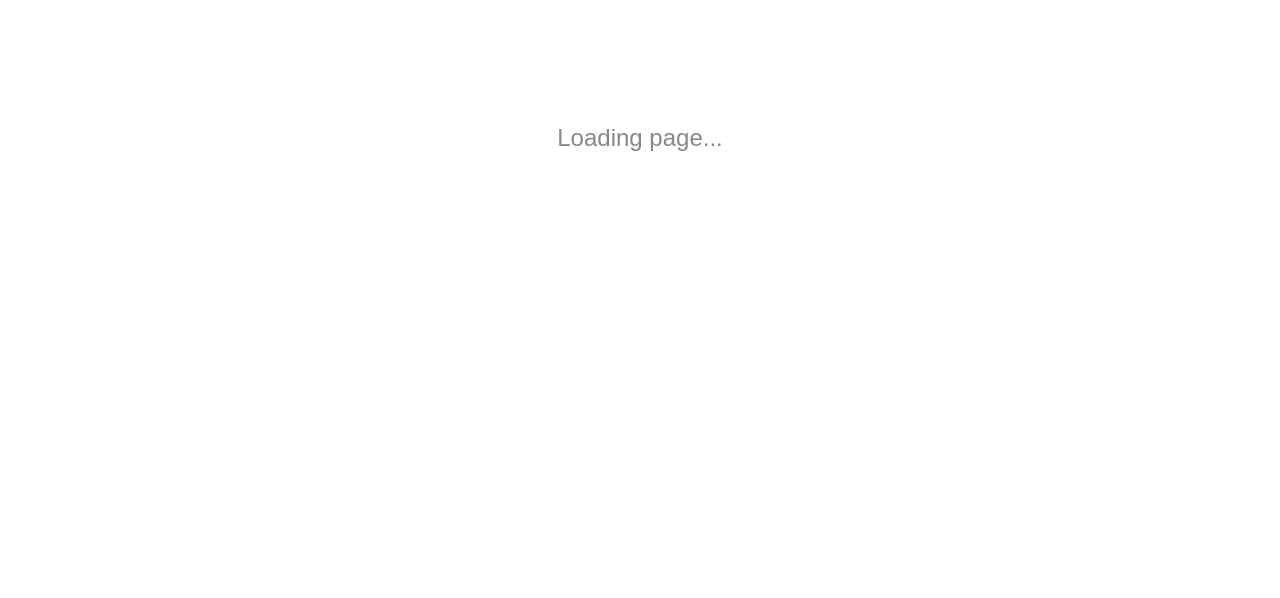scroll, scrollTop: 0, scrollLeft: 0, axis: both 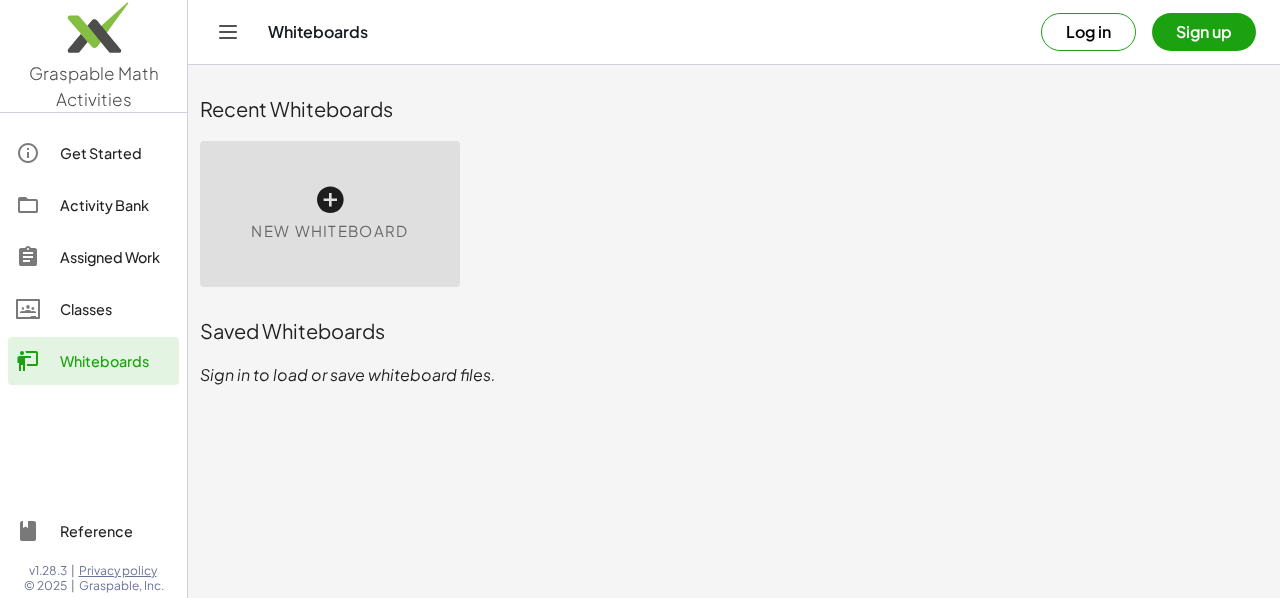 click on "New Whiteboard" at bounding box center [330, 214] 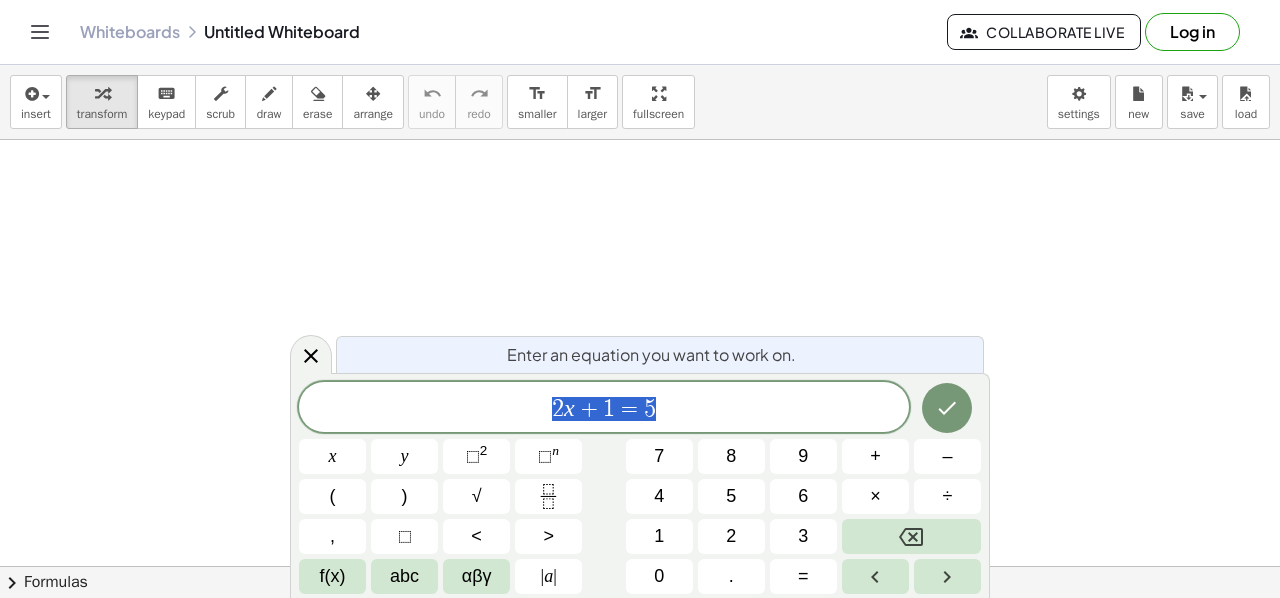 scroll, scrollTop: 427, scrollLeft: 0, axis: vertical 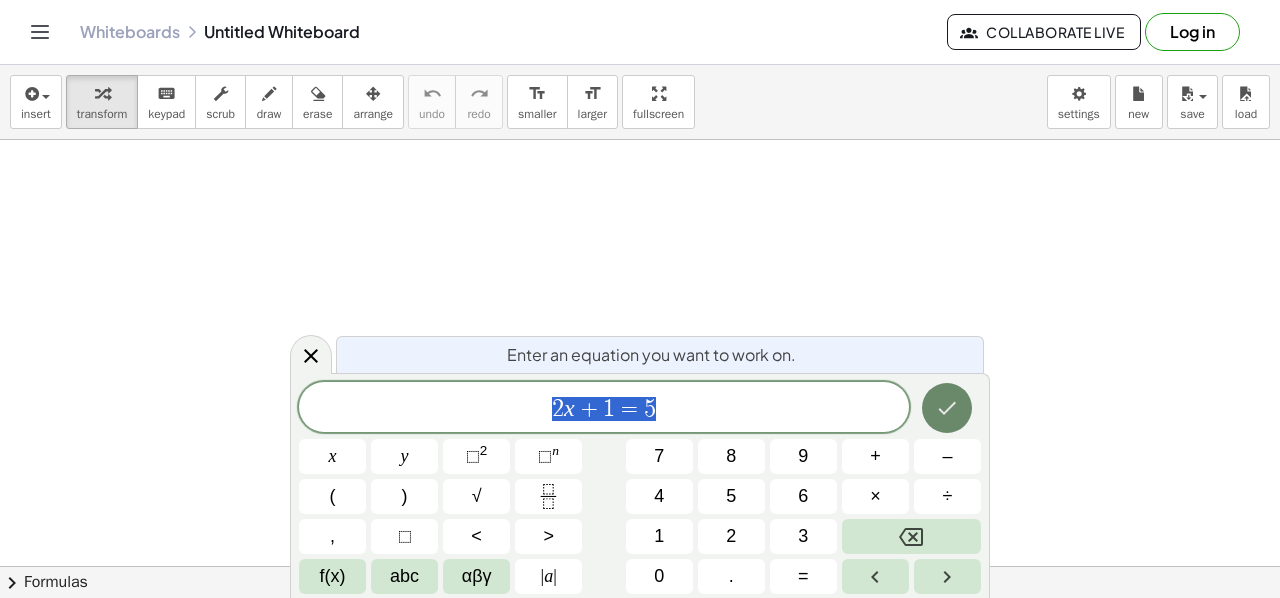 click 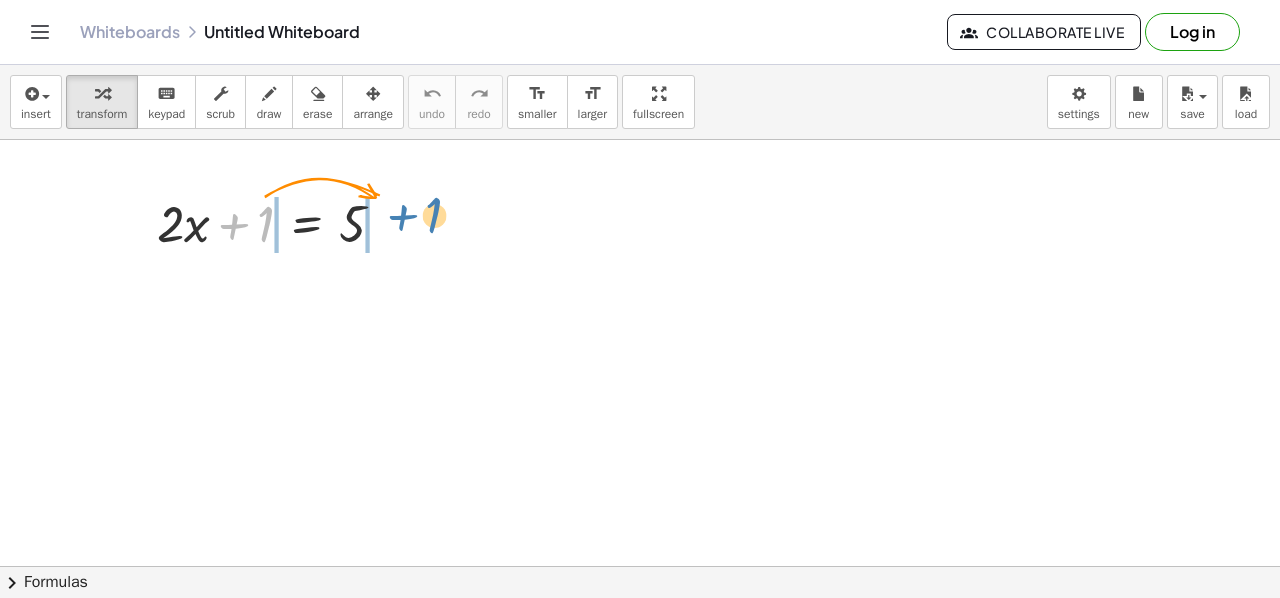 drag, startPoint x: 260, startPoint y: 223, endPoint x: 428, endPoint y: 214, distance: 168.2409 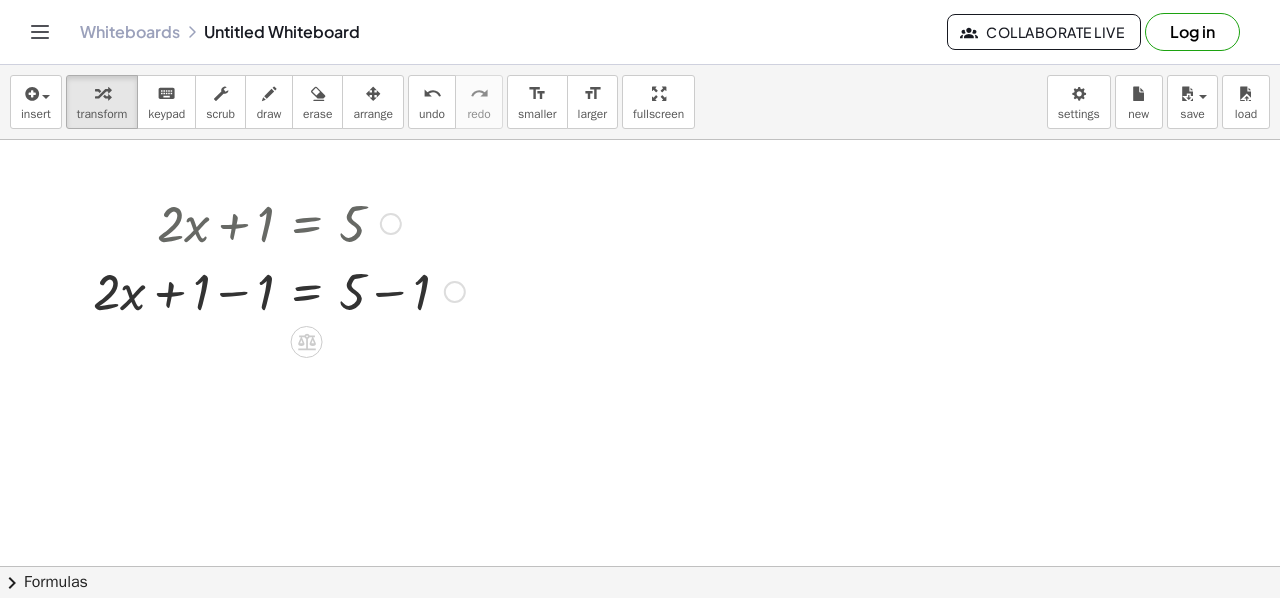 click at bounding box center (279, 290) 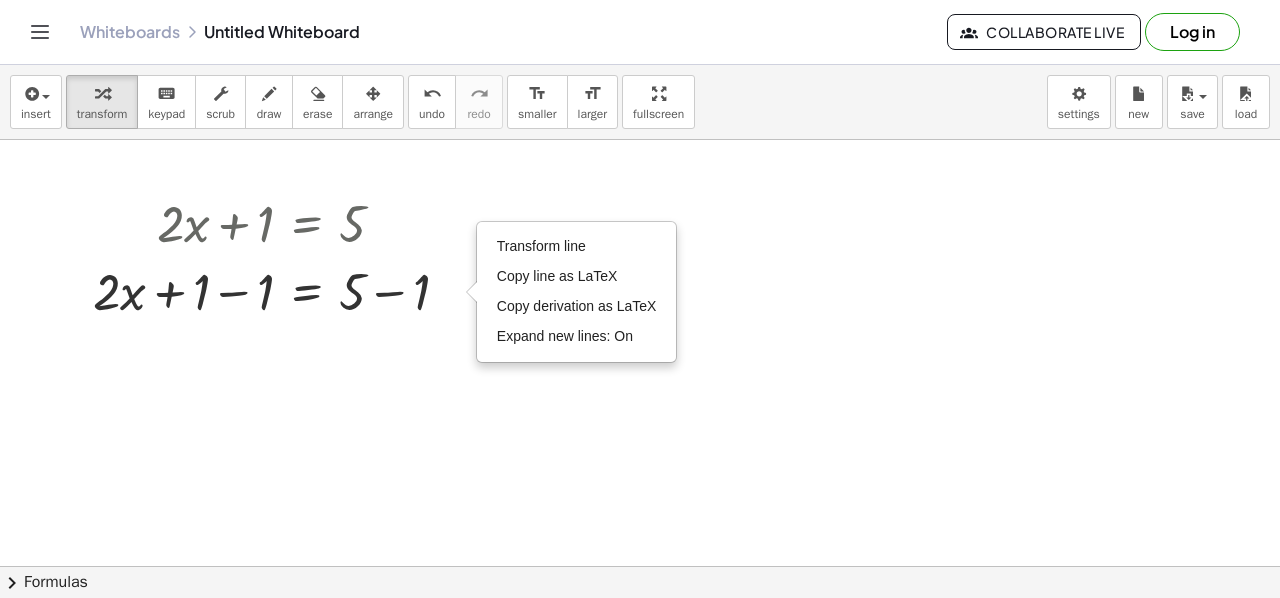 click at bounding box center [640, 354] 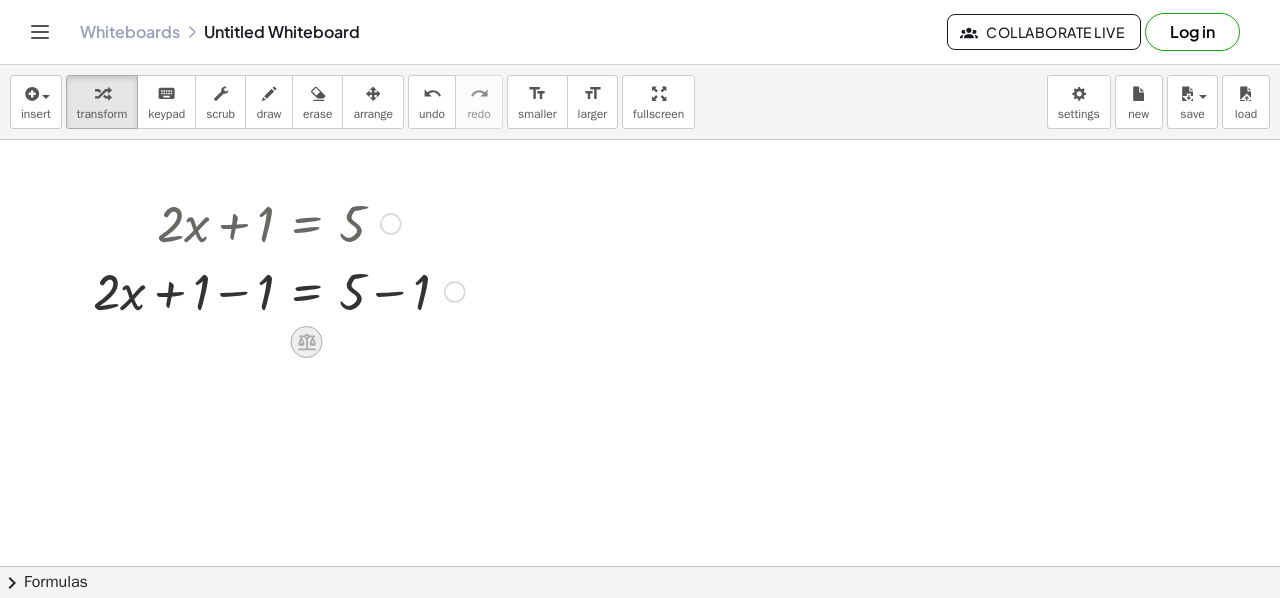 click at bounding box center [307, 342] 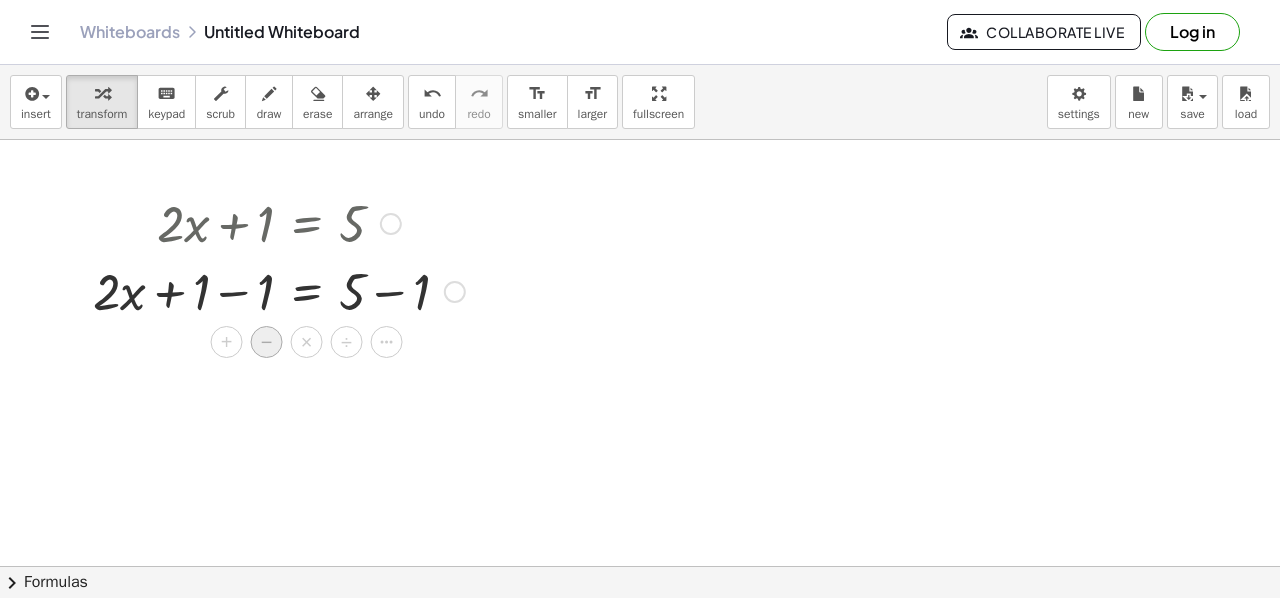 click on "−" at bounding box center (267, 342) 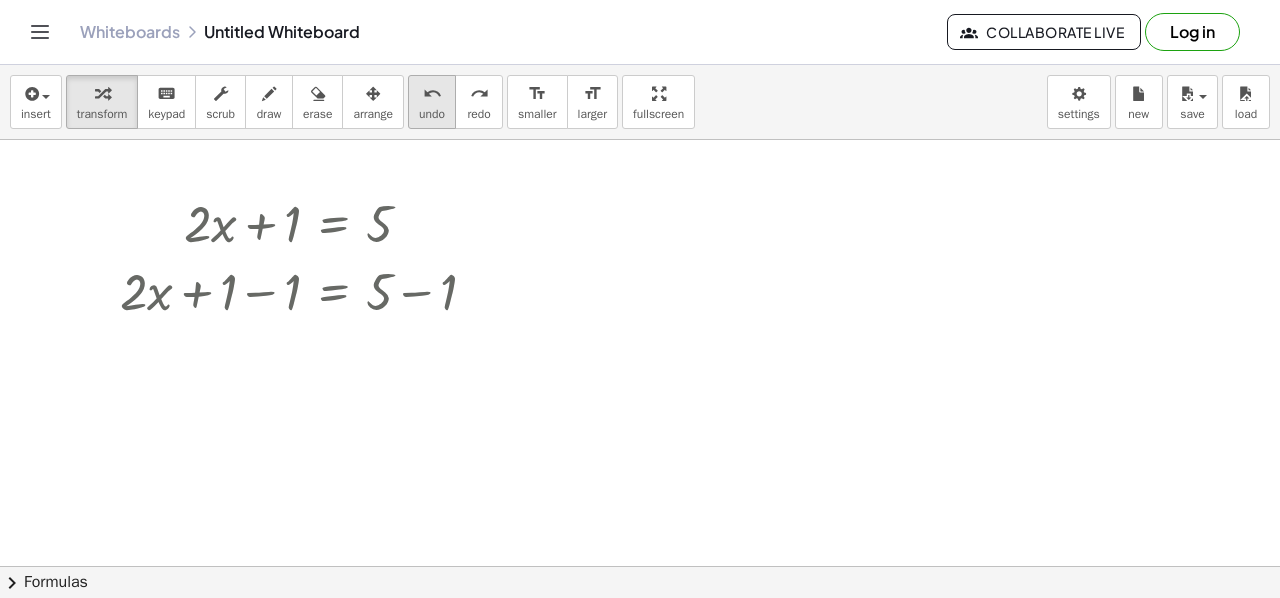 click on "undo" at bounding box center (432, 94) 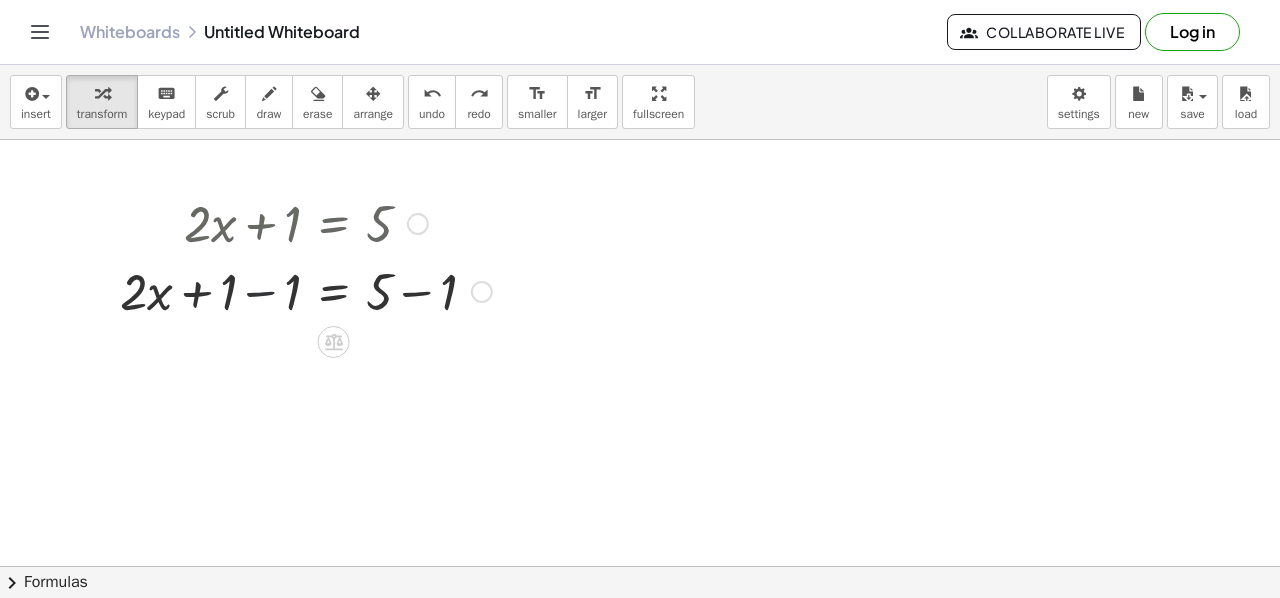 click at bounding box center (306, 290) 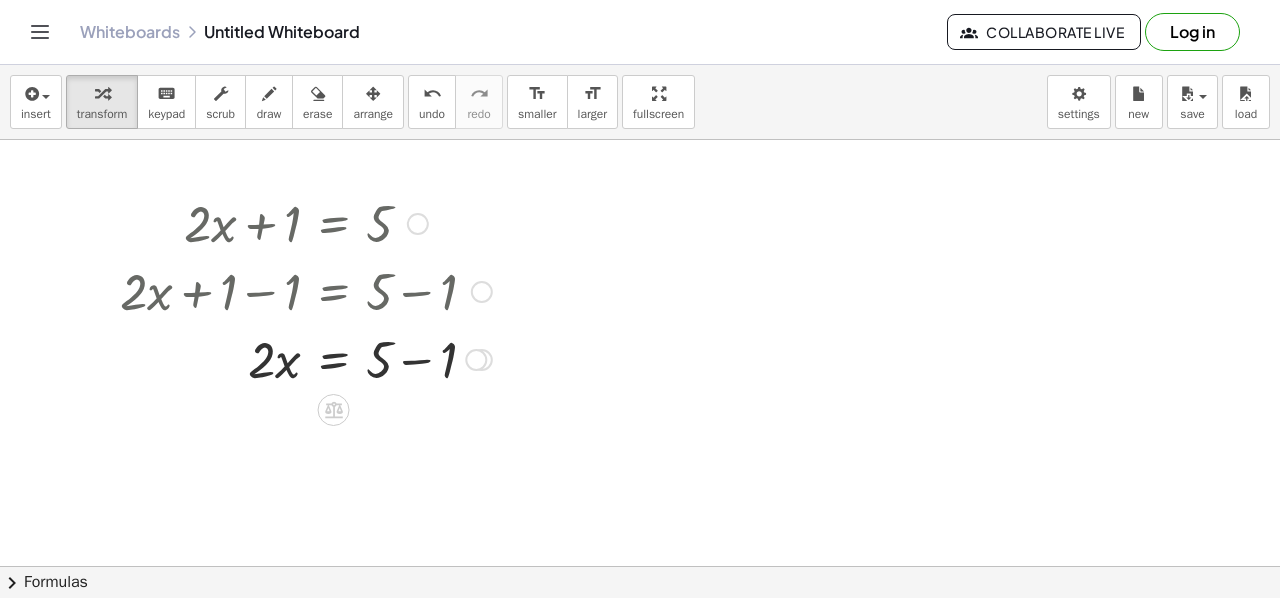 click at bounding box center (306, 358) 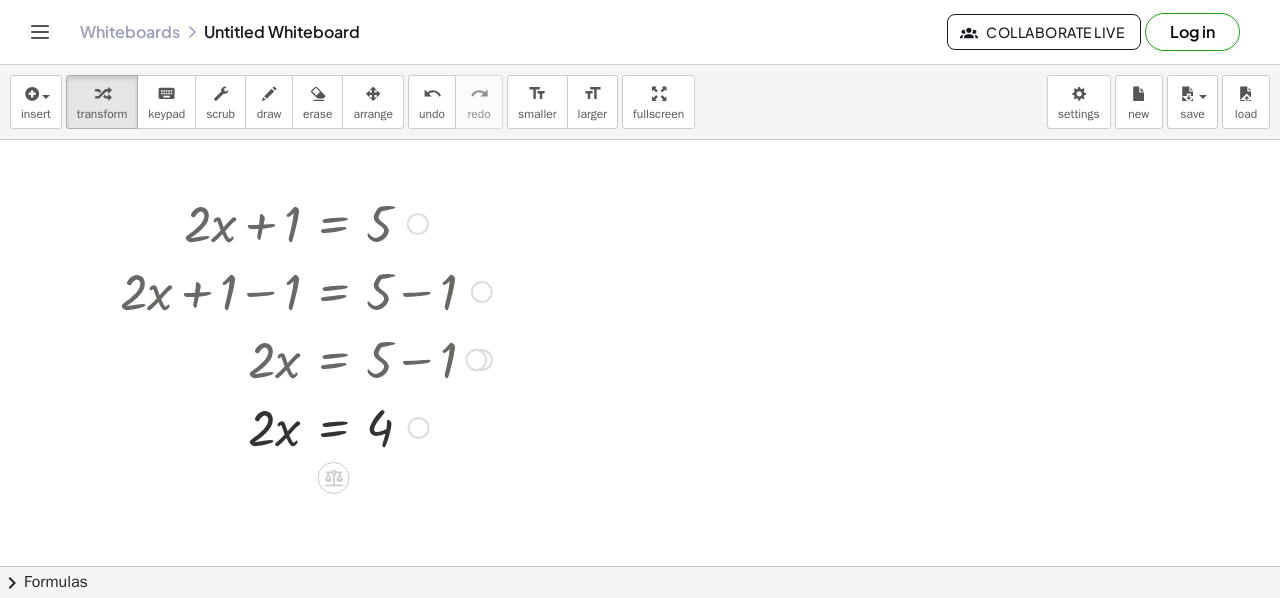 click at bounding box center [306, 426] 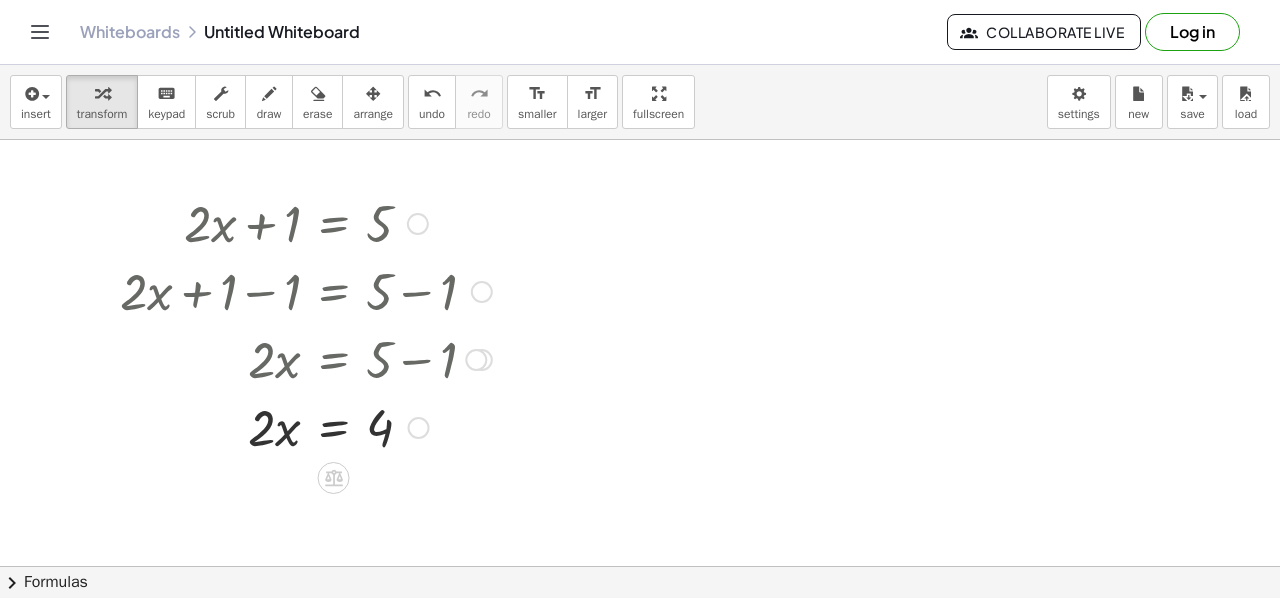 click at bounding box center (306, 426) 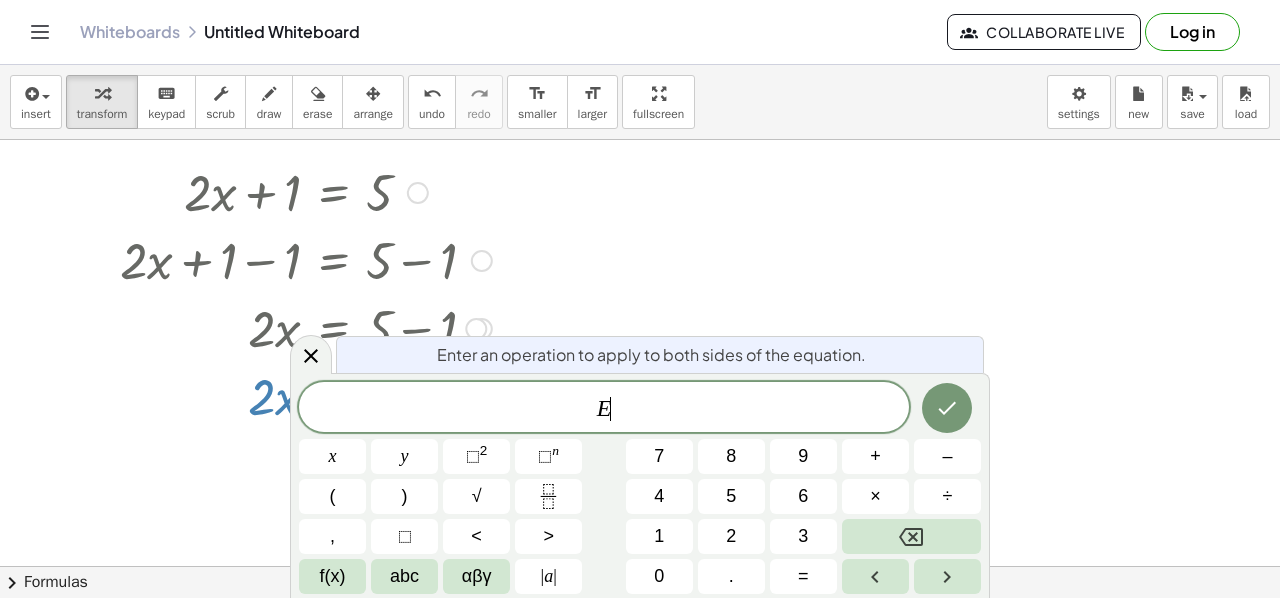 scroll, scrollTop: 460, scrollLeft: 0, axis: vertical 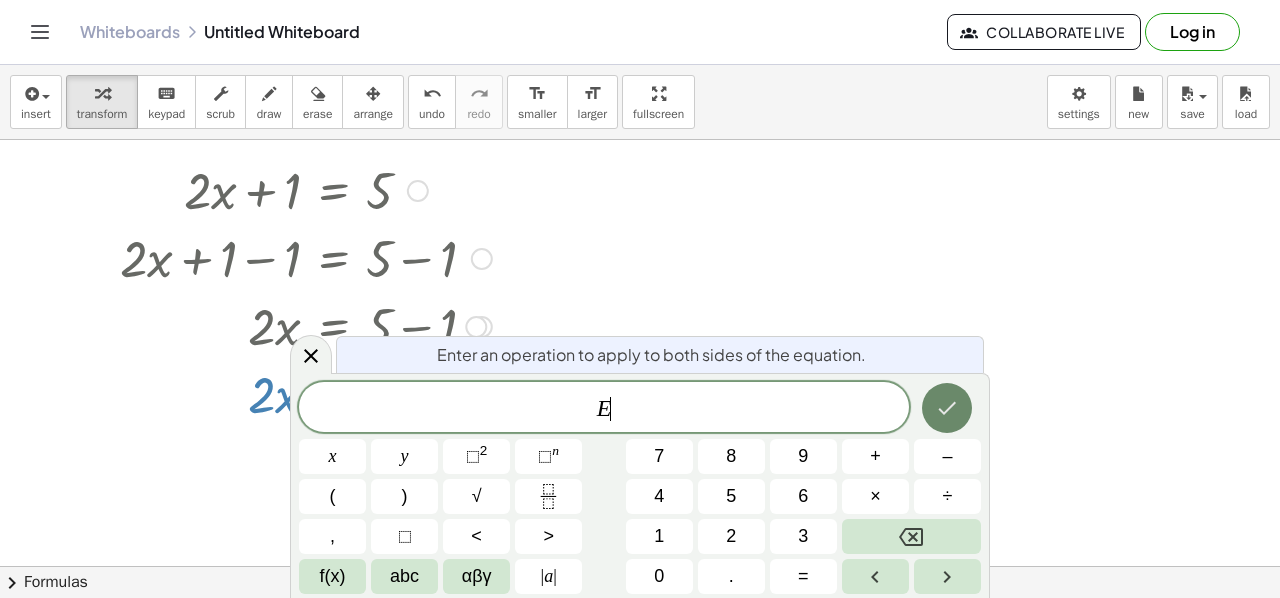 click at bounding box center (947, 408) 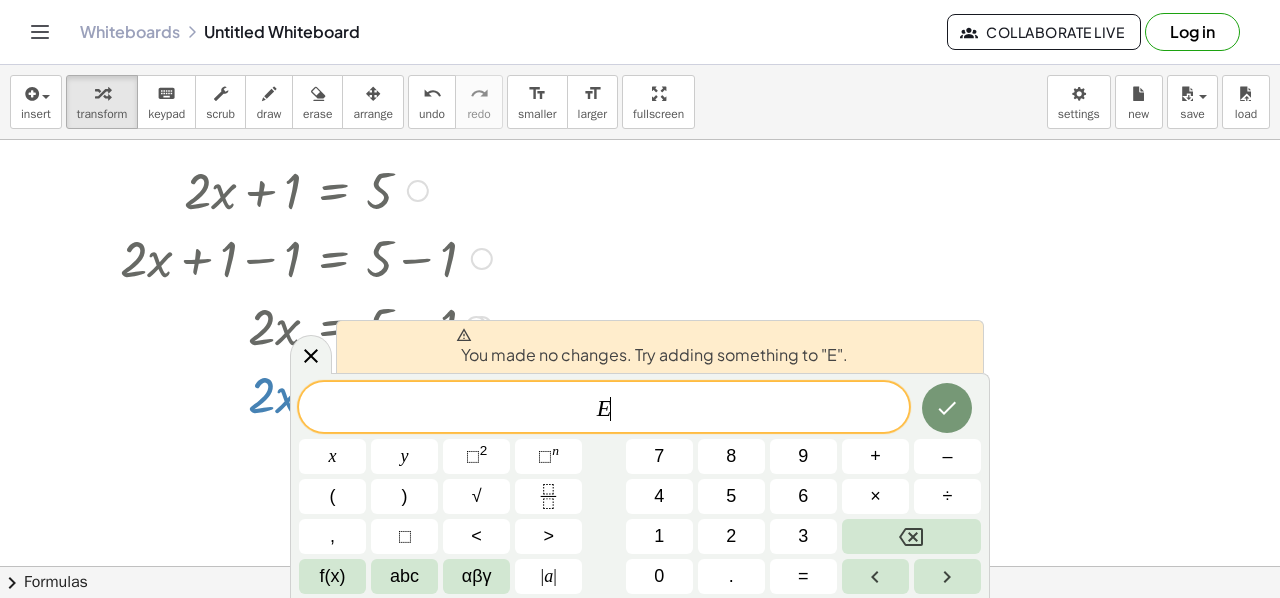 click at bounding box center (640, 321) 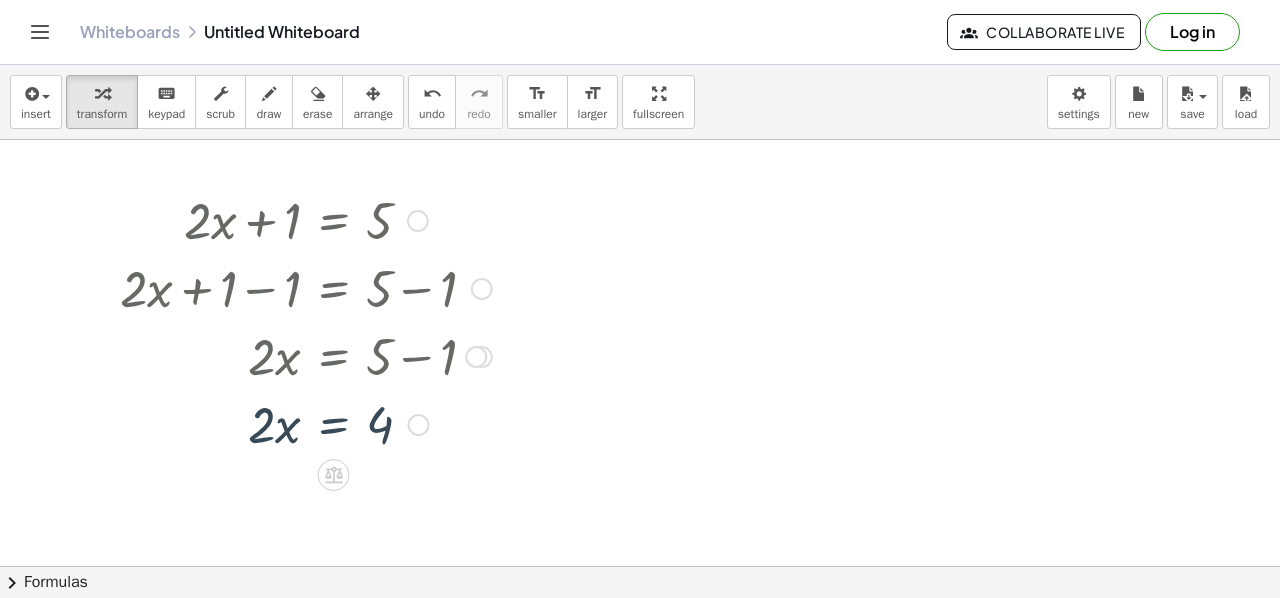 scroll, scrollTop: 427, scrollLeft: 0, axis: vertical 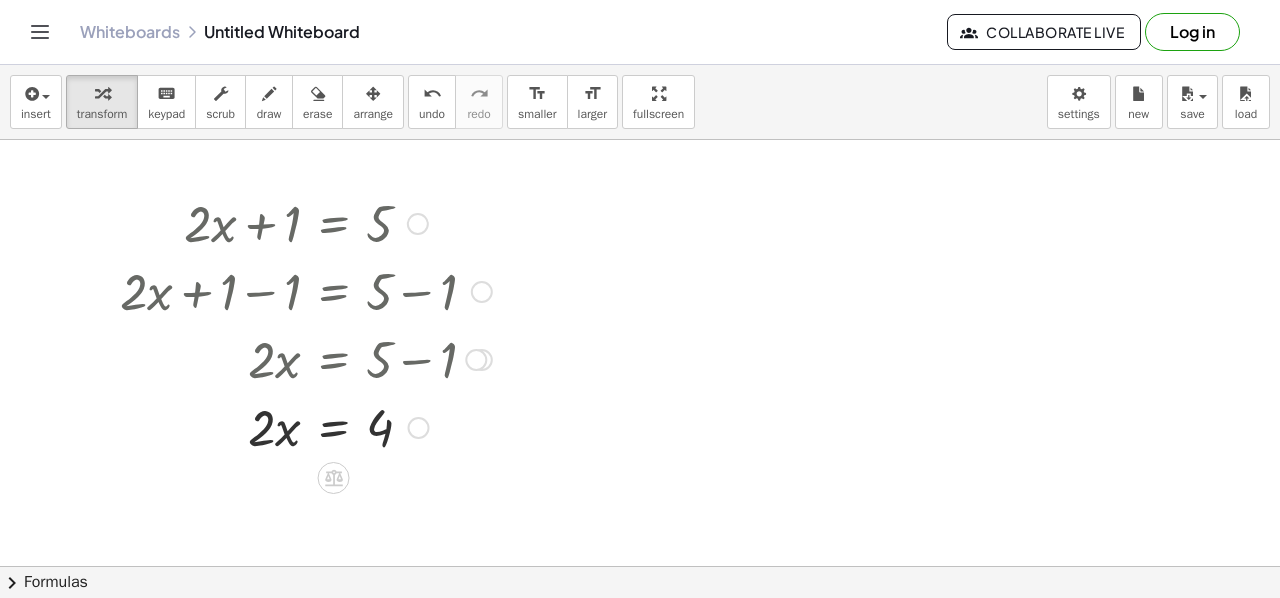 click at bounding box center (306, 426) 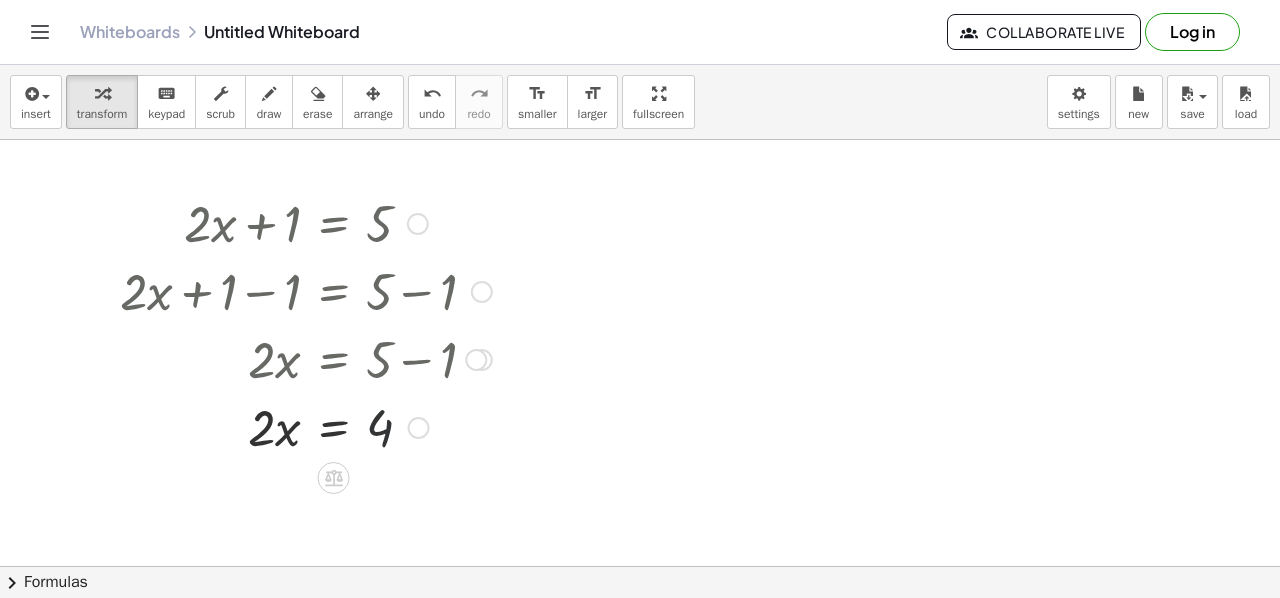 click at bounding box center [306, 426] 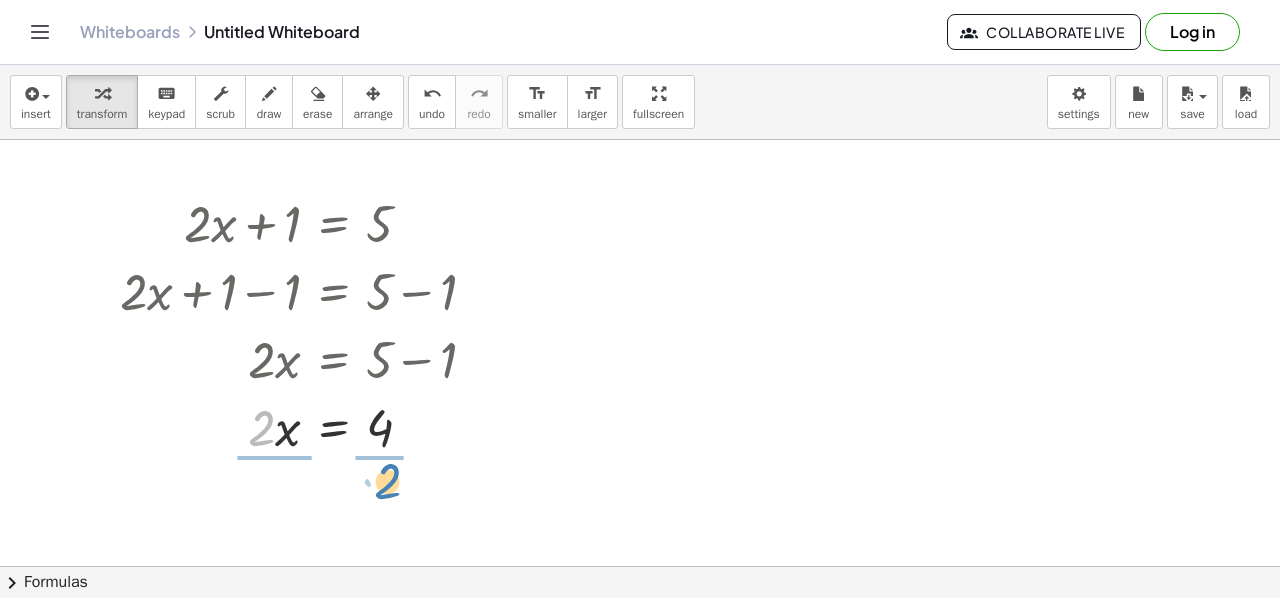 drag, startPoint x: 270, startPoint y: 431, endPoint x: 395, endPoint y: 484, distance: 135.77187 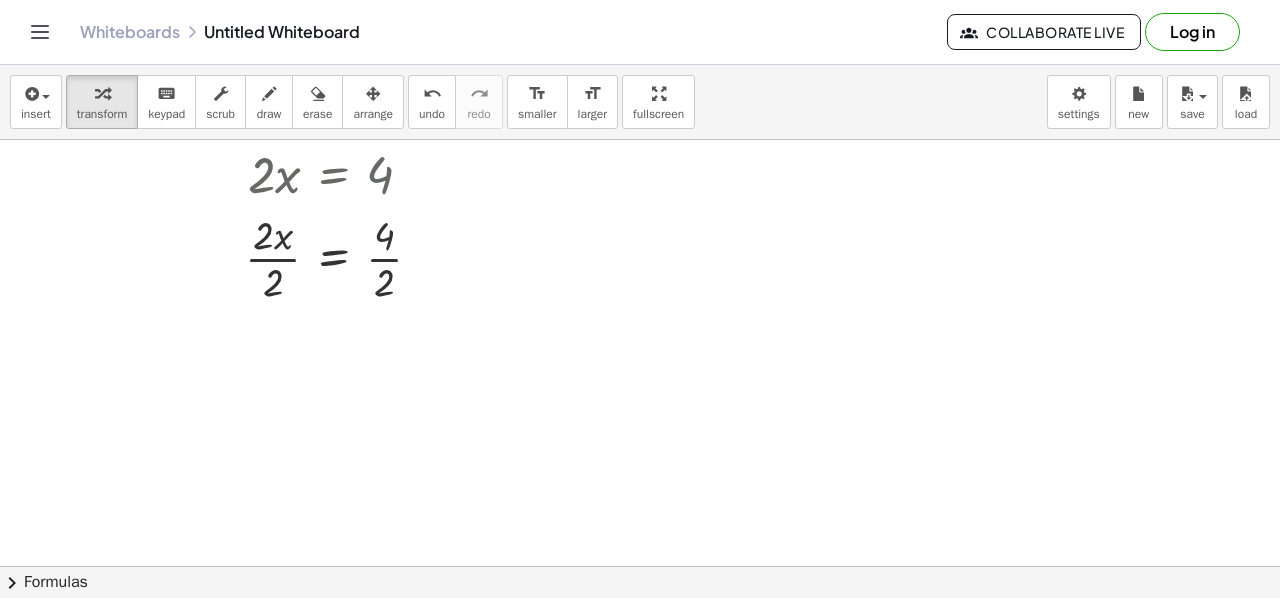 scroll, scrollTop: 727, scrollLeft: 0, axis: vertical 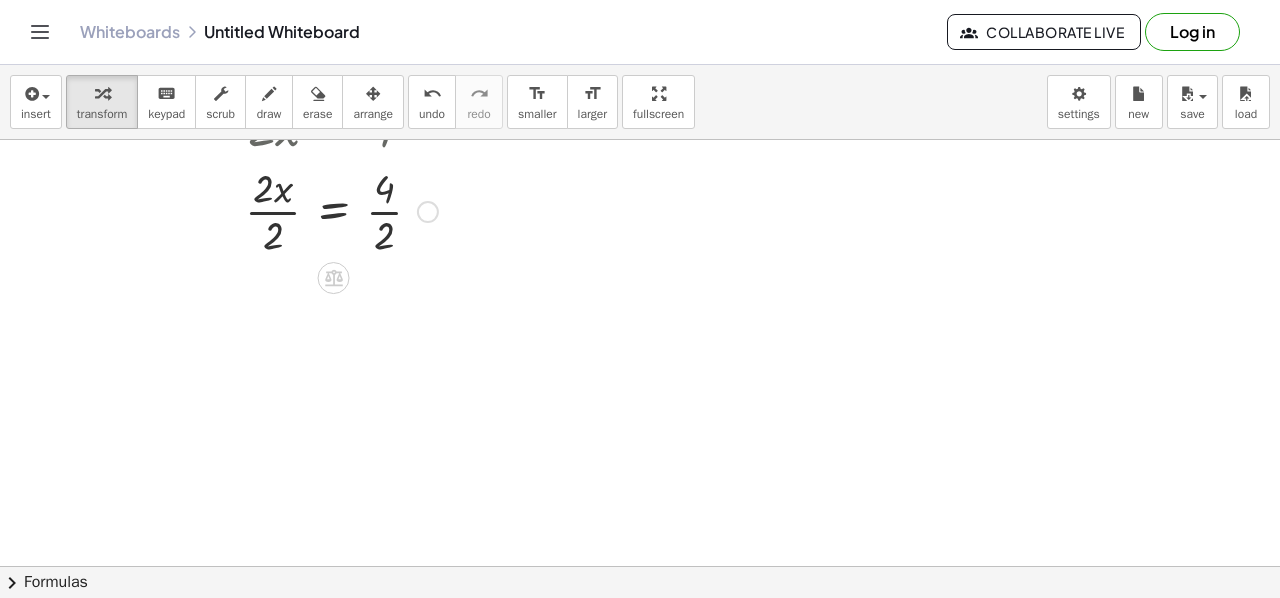 click at bounding box center (306, 210) 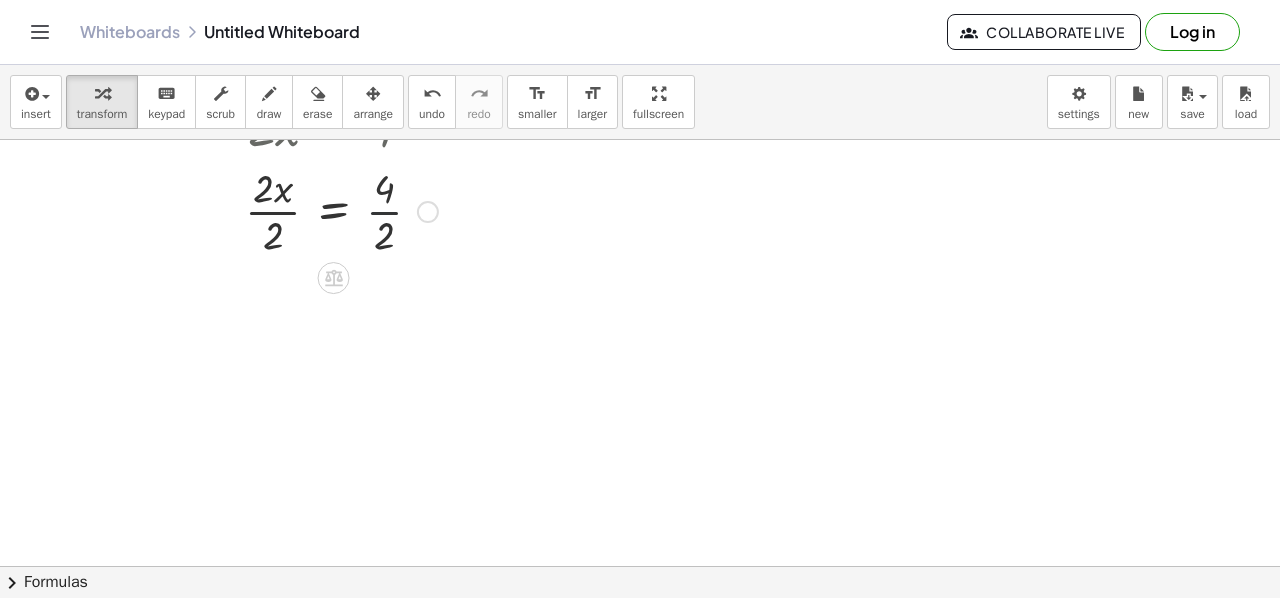 click at bounding box center [306, 210] 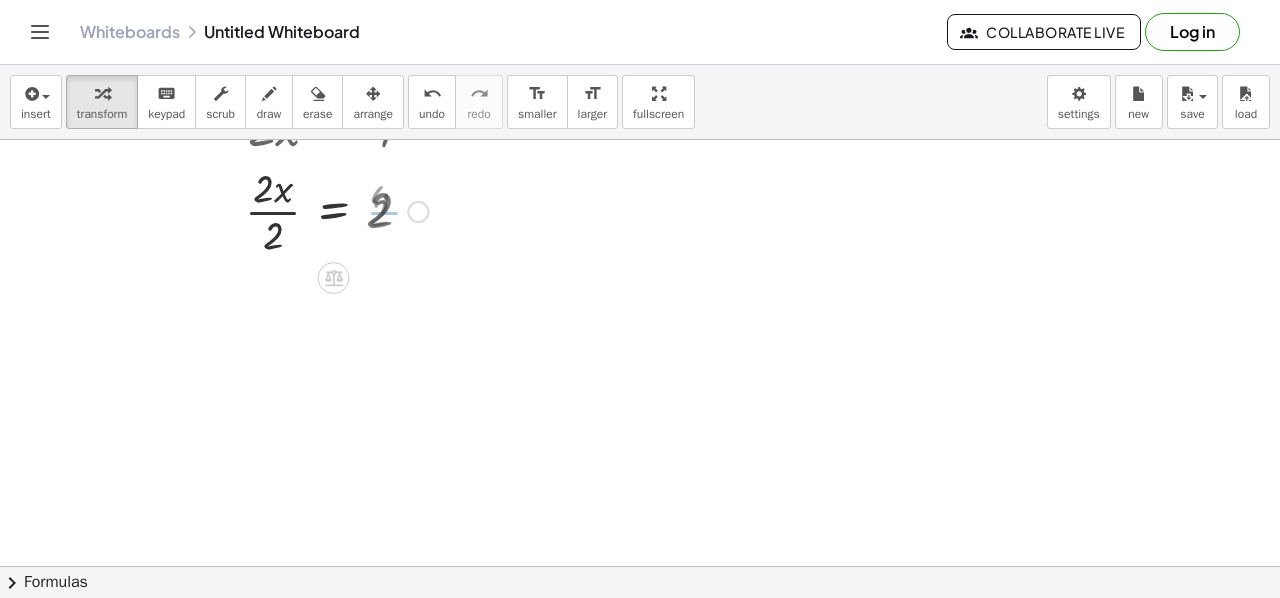 click at bounding box center (306, 210) 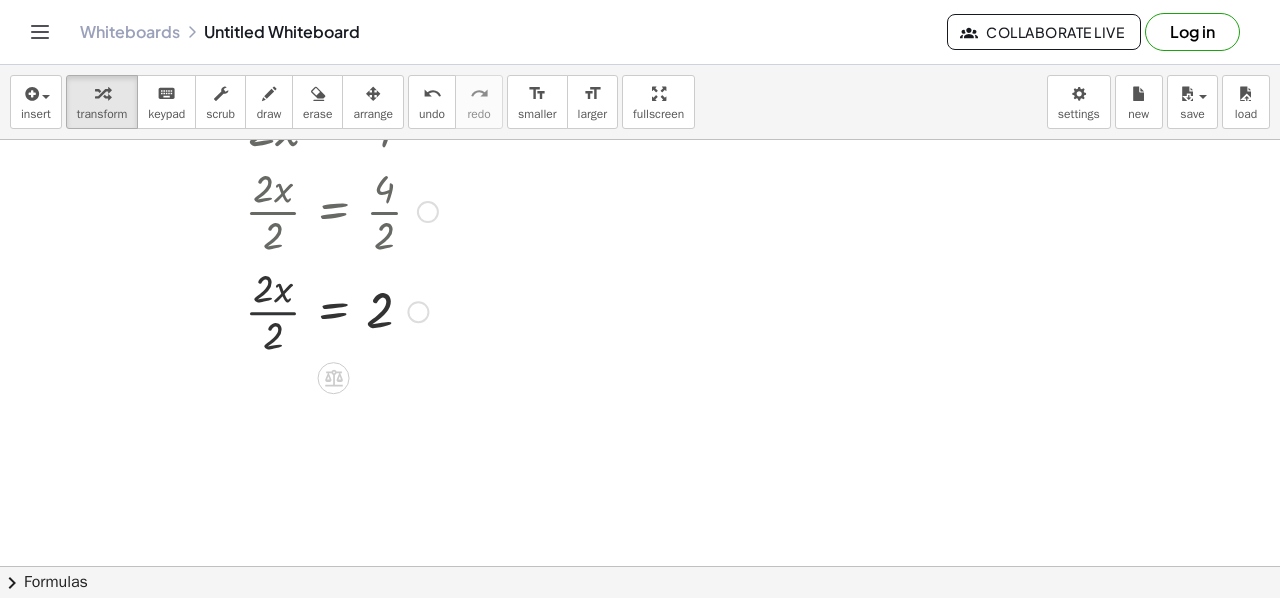 click at bounding box center [306, 310] 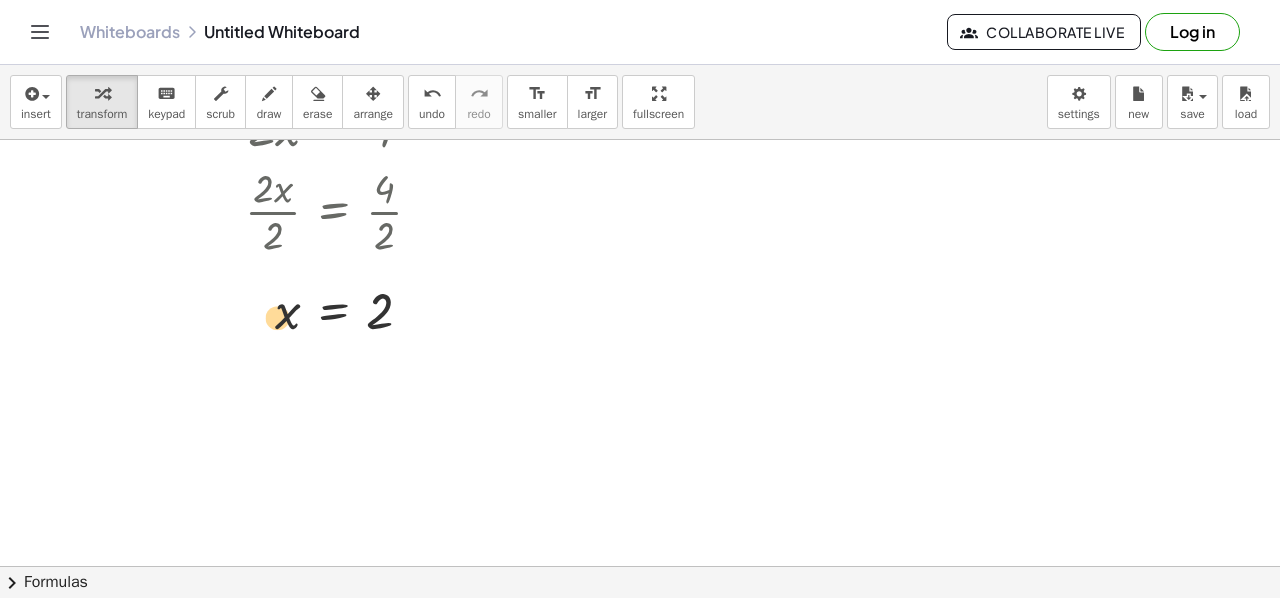 drag, startPoint x: 251, startPoint y: 303, endPoint x: 240, endPoint y: 309, distance: 12.529964 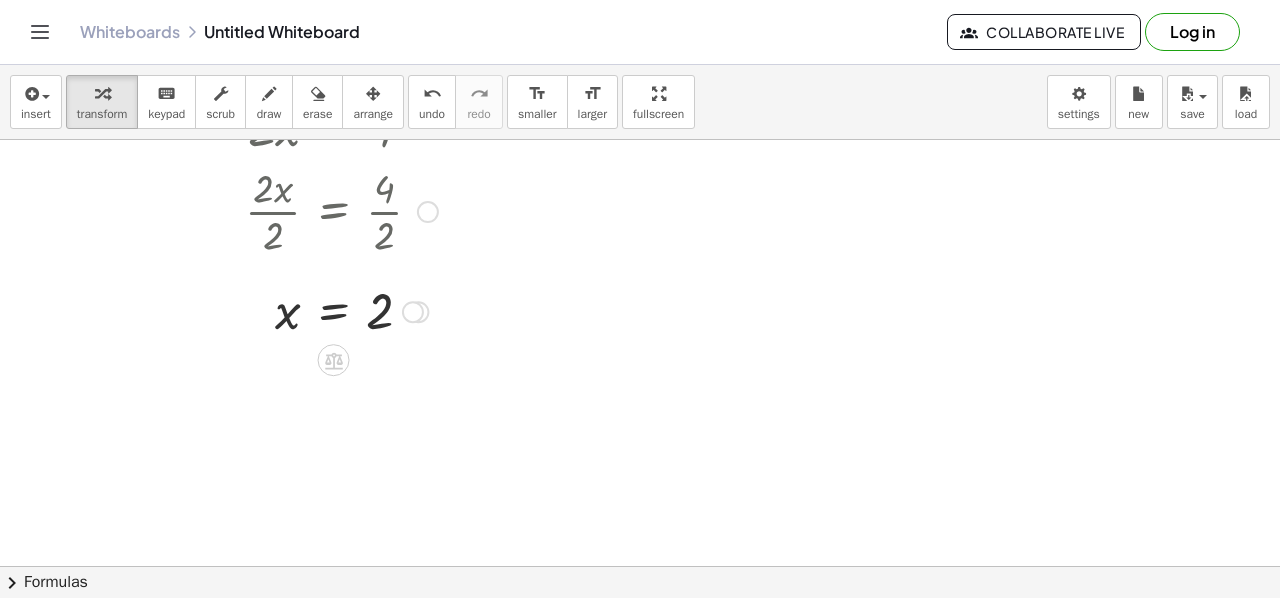 click at bounding box center [306, 310] 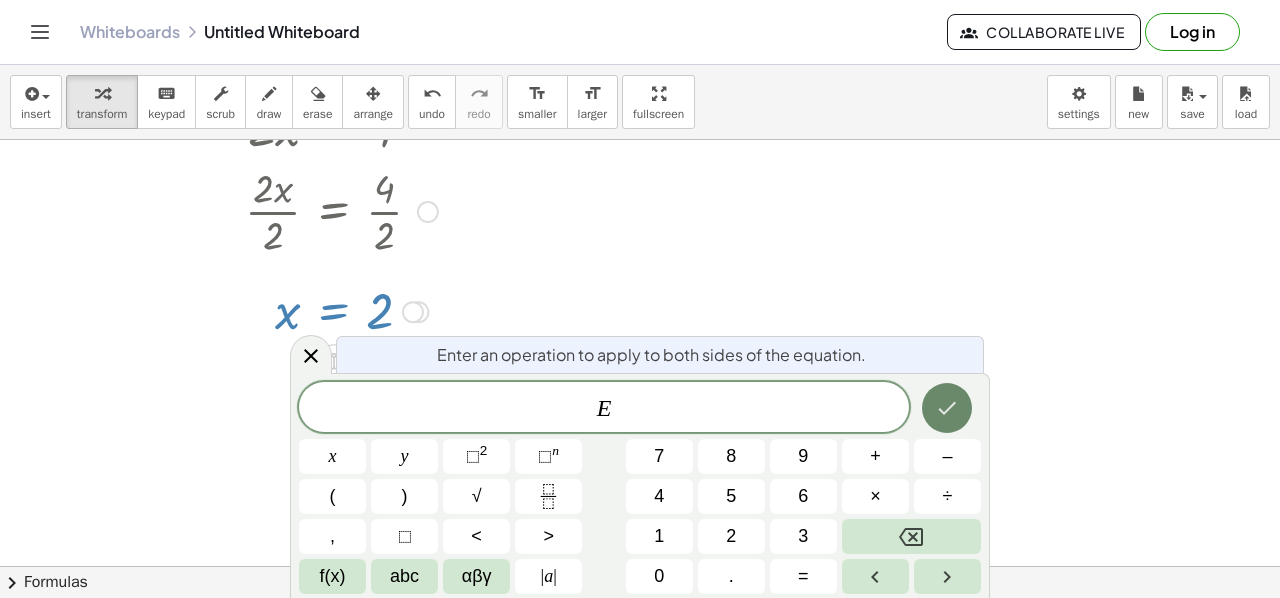 click 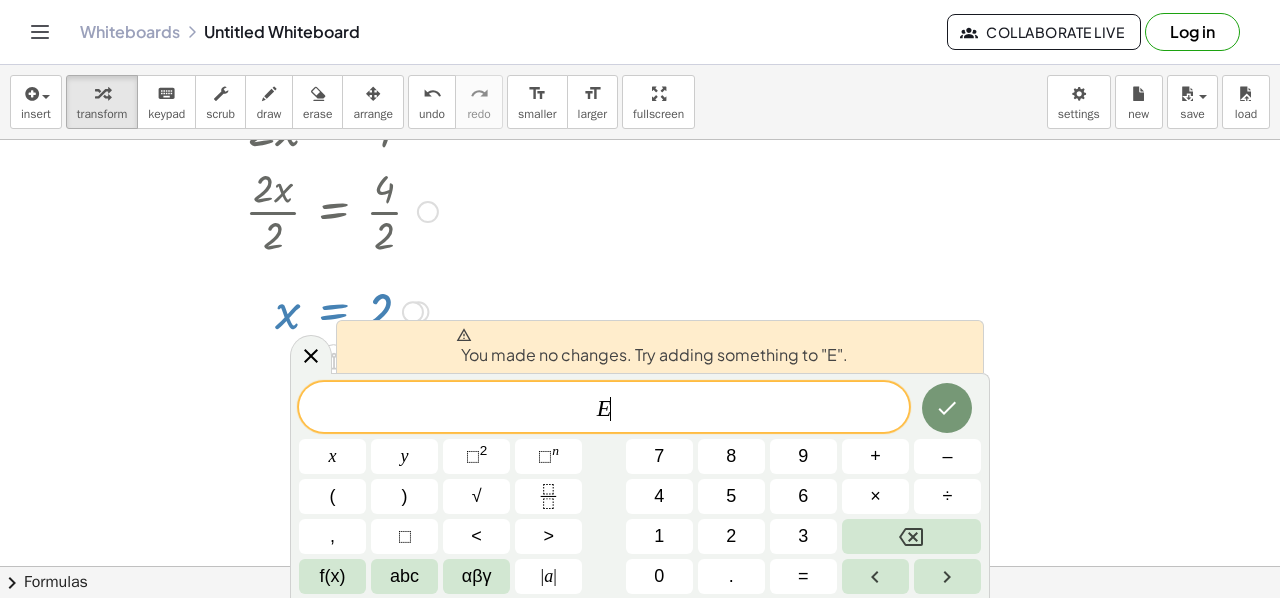 click at bounding box center [640, 54] 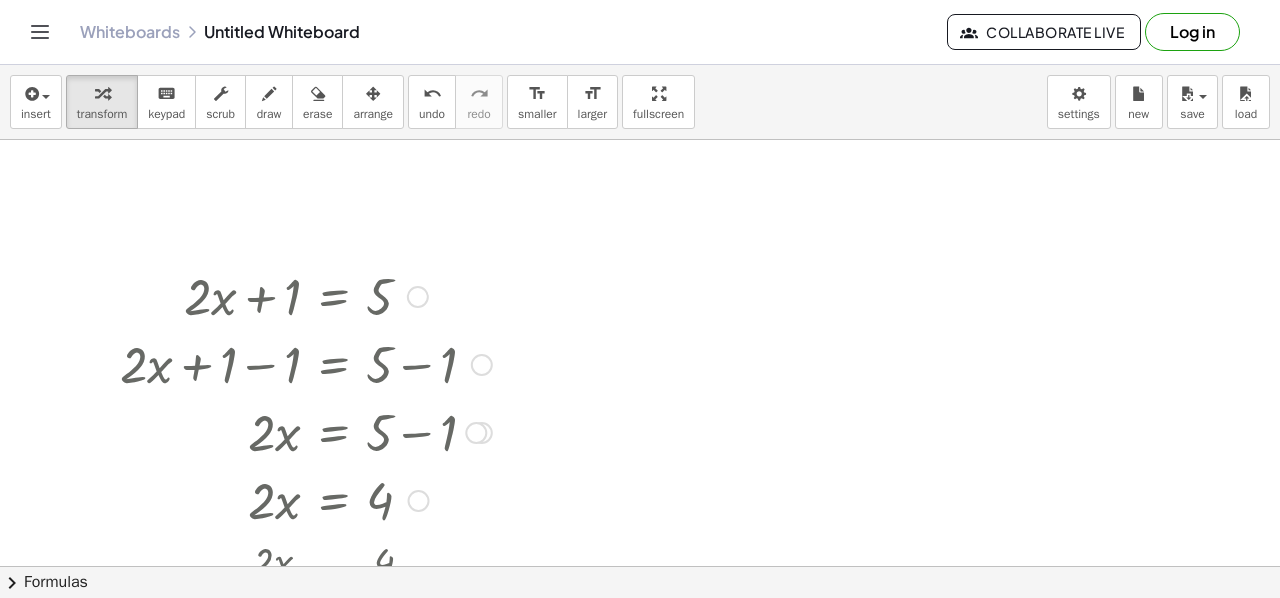 scroll, scrollTop: 454, scrollLeft: 0, axis: vertical 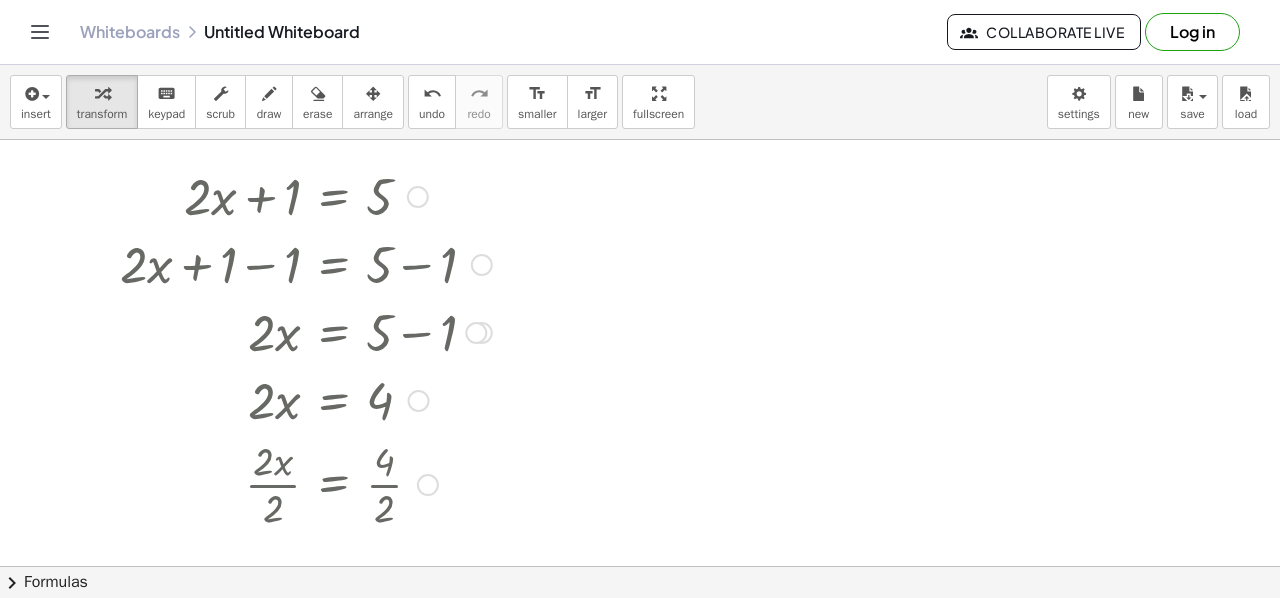 drag, startPoint x: 180, startPoint y: 208, endPoint x: 374, endPoint y: 200, distance: 194.16487 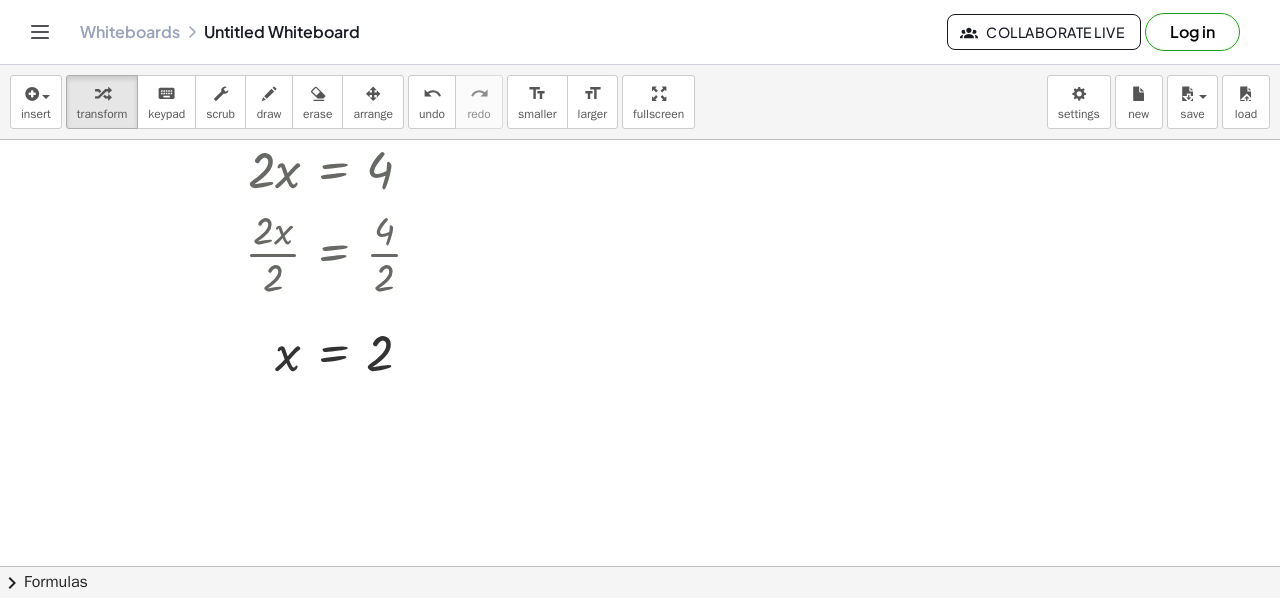 scroll, scrollTop: 654, scrollLeft: 0, axis: vertical 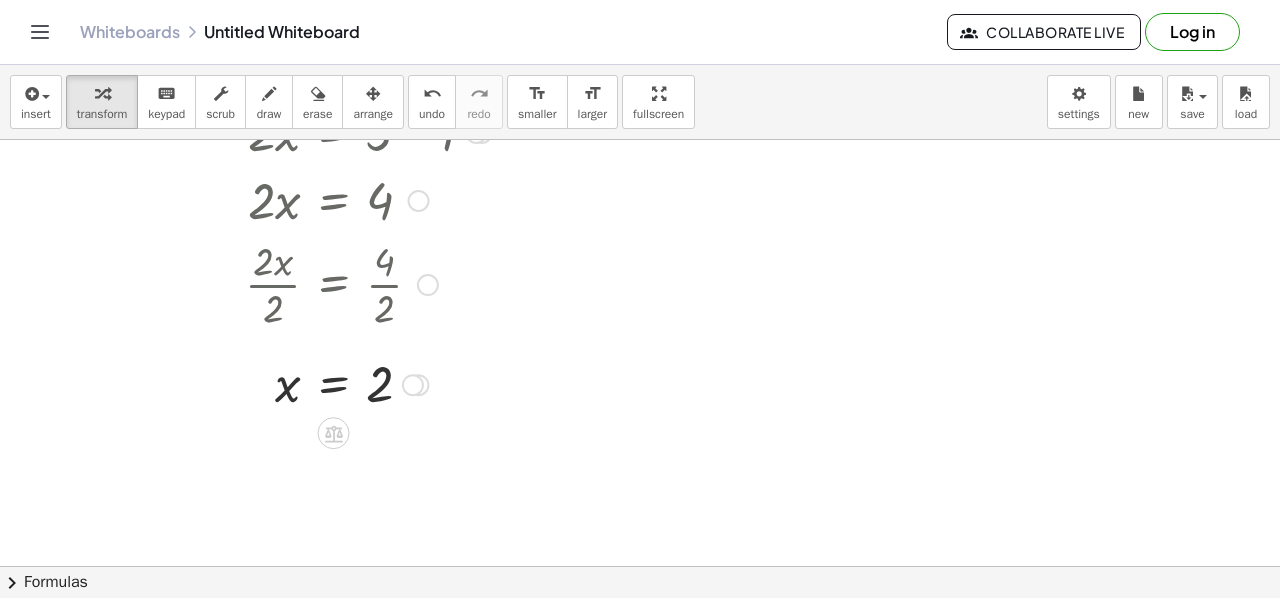 click at bounding box center [306, 383] 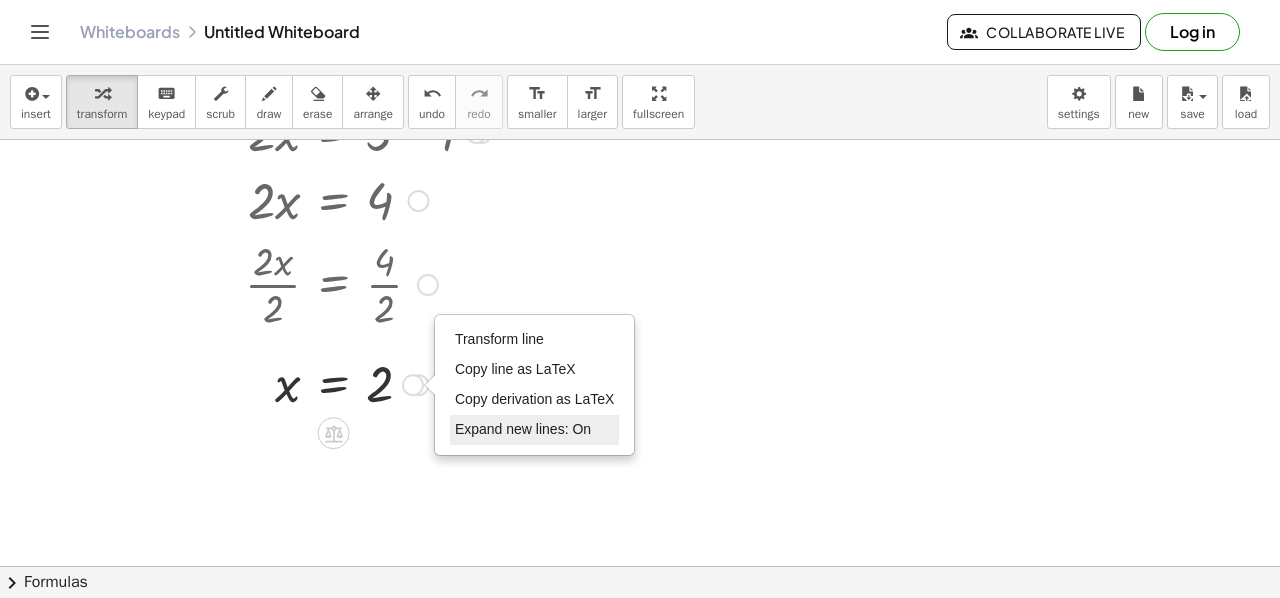 click on "Expand new lines: On" at bounding box center [523, 429] 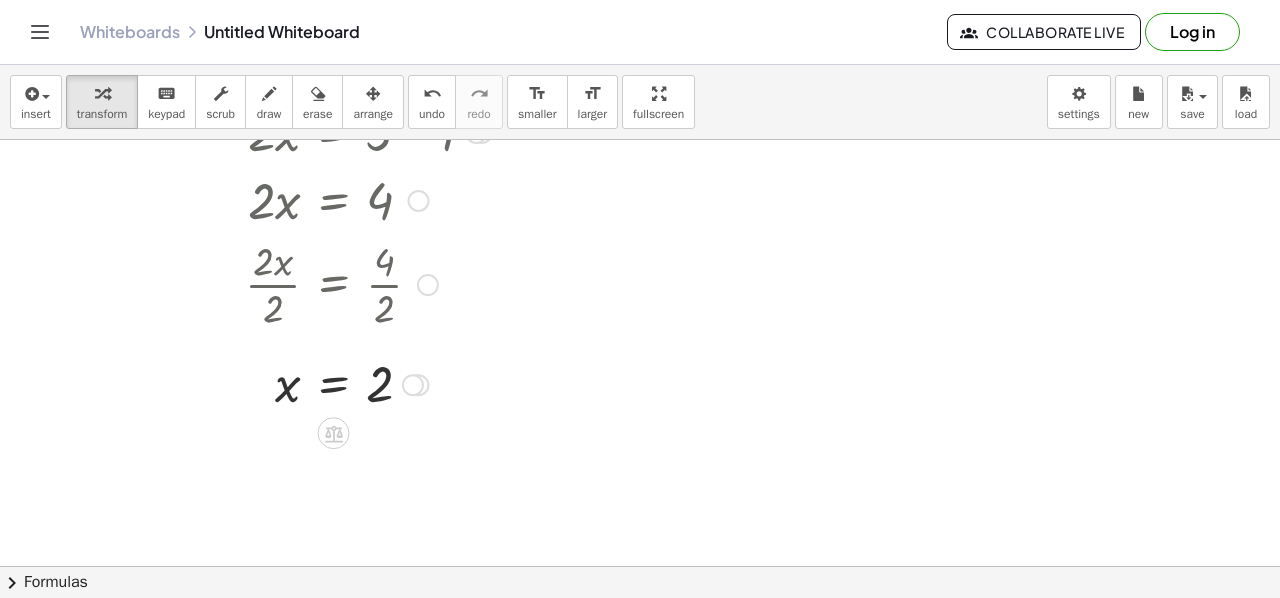 click 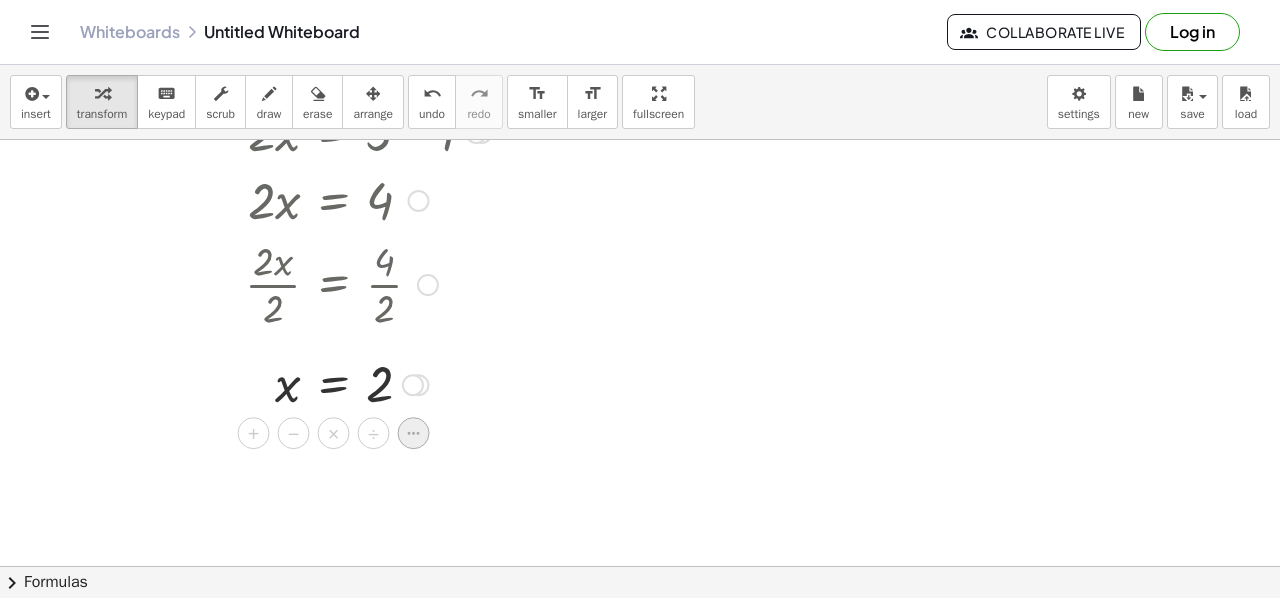 click 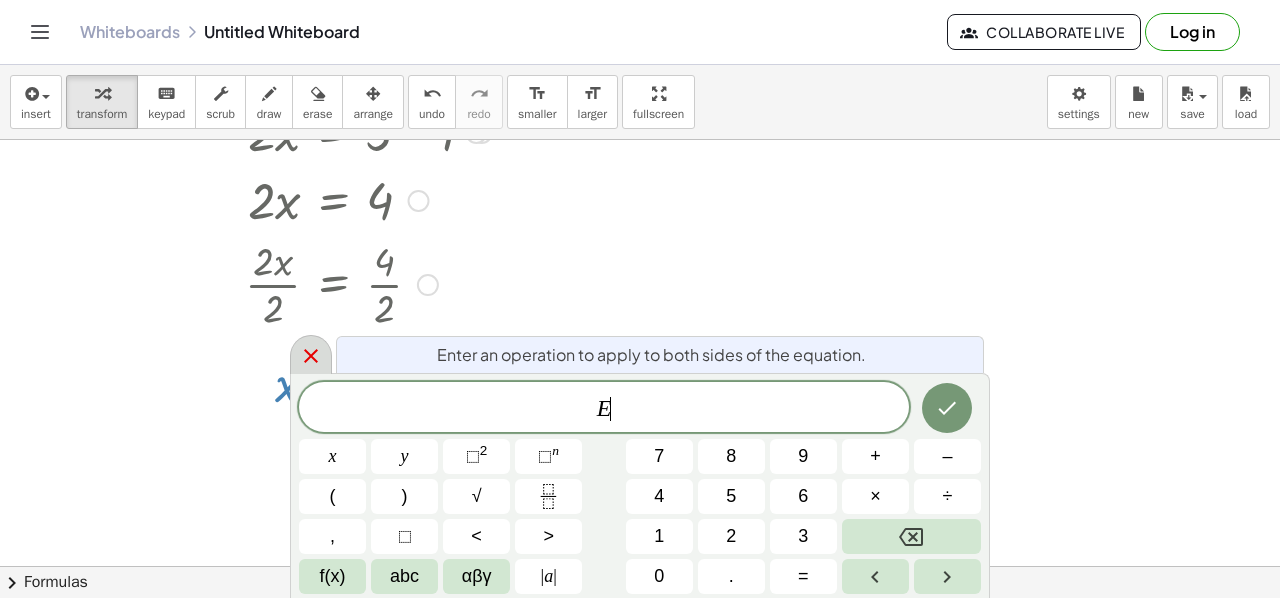 click 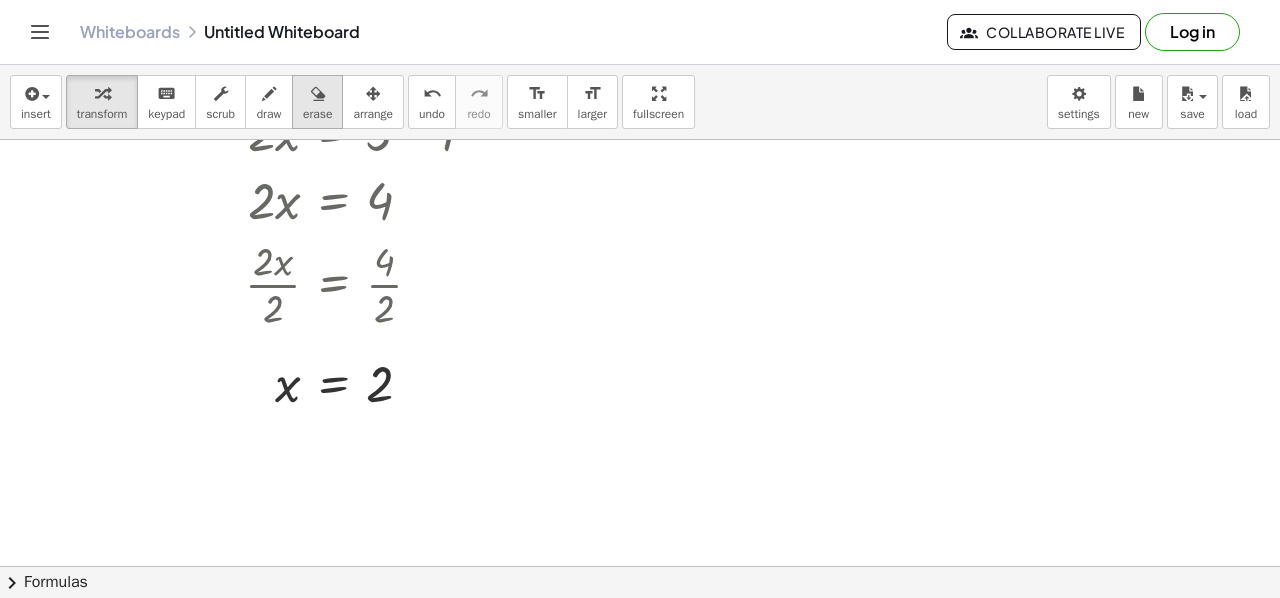 click at bounding box center (318, 94) 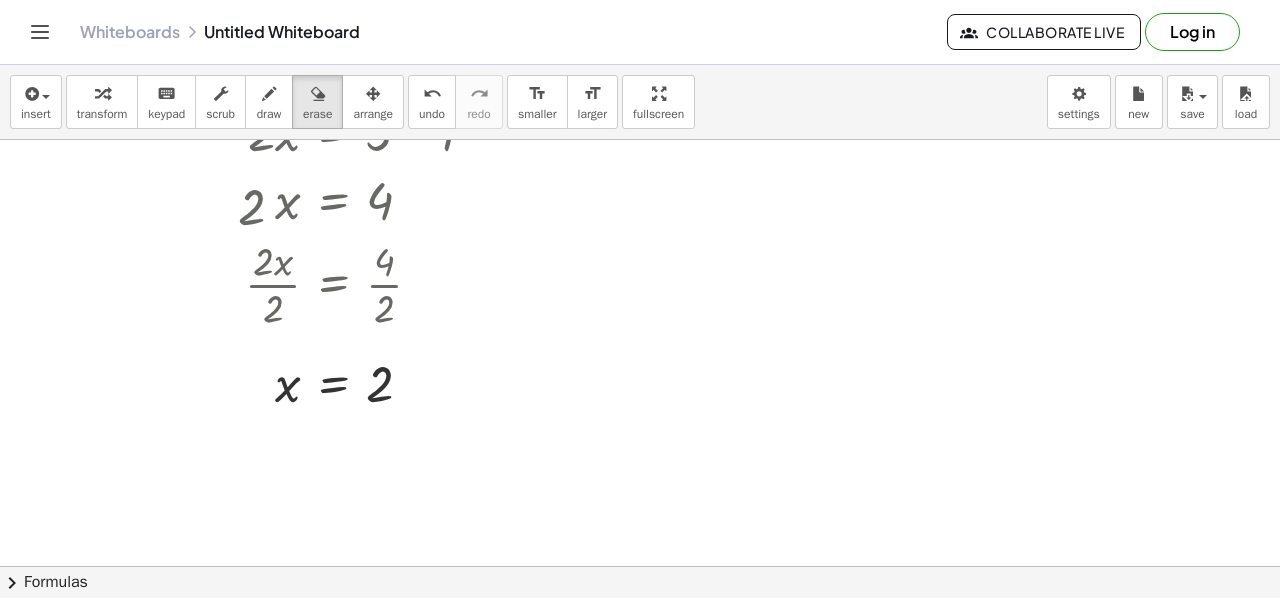 scroll, scrollTop: 454, scrollLeft: 0, axis: vertical 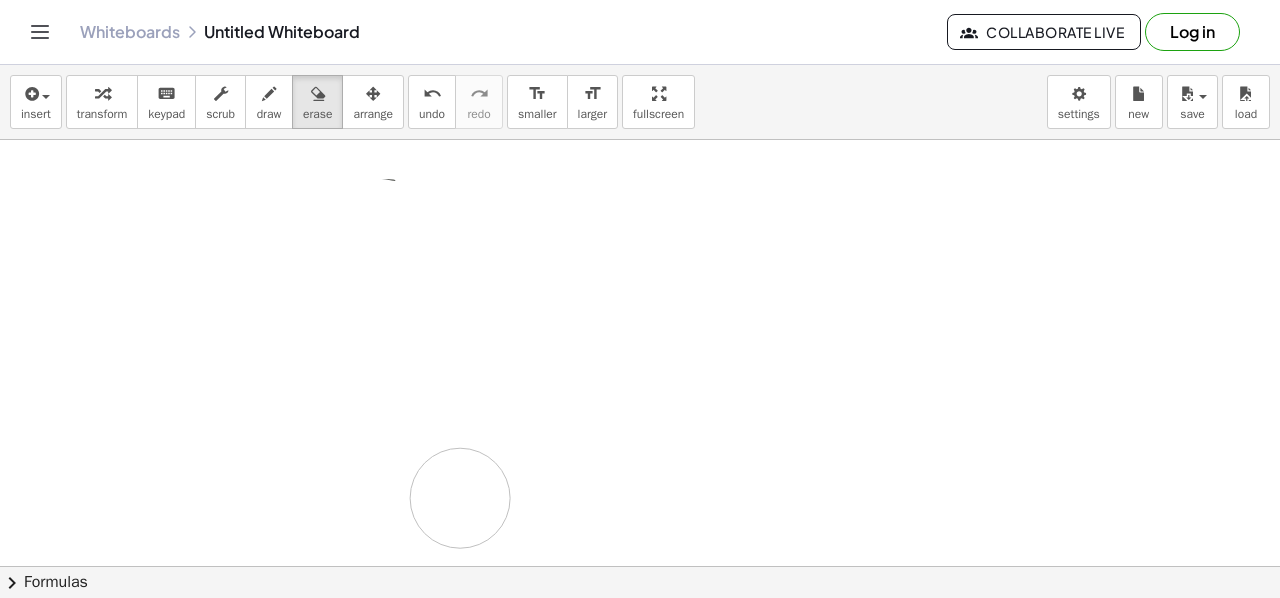 drag, startPoint x: 124, startPoint y: 196, endPoint x: 431, endPoint y: 467, distance: 409.4997 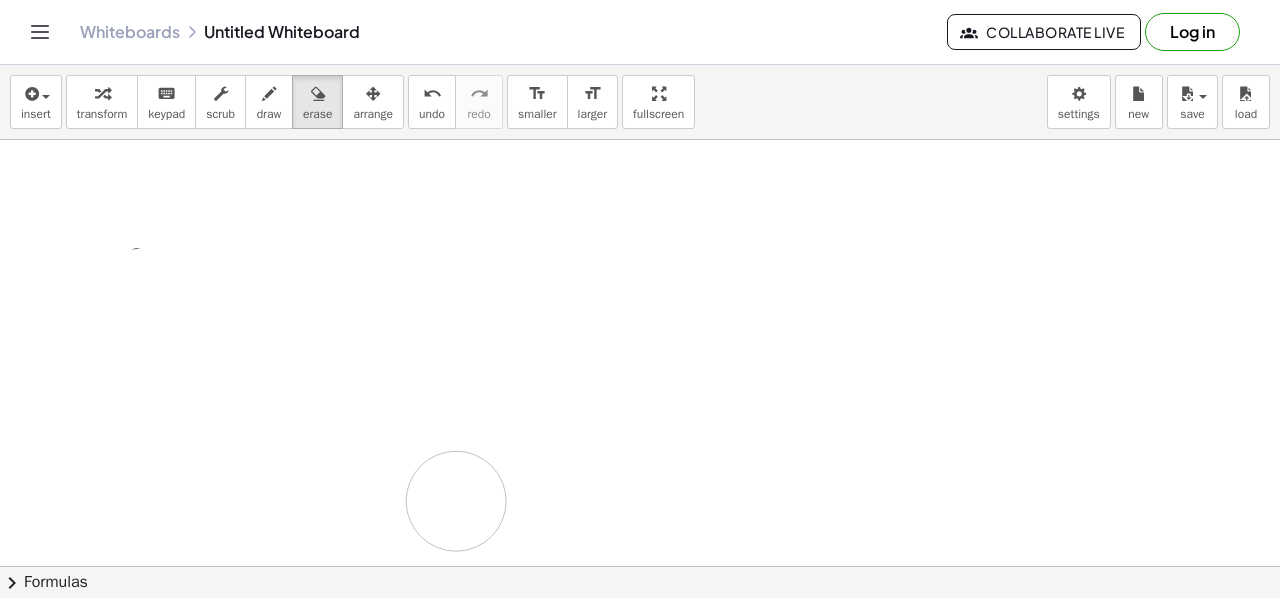 drag, startPoint x: 136, startPoint y: 173, endPoint x: 447, endPoint y: 479, distance: 436.2992 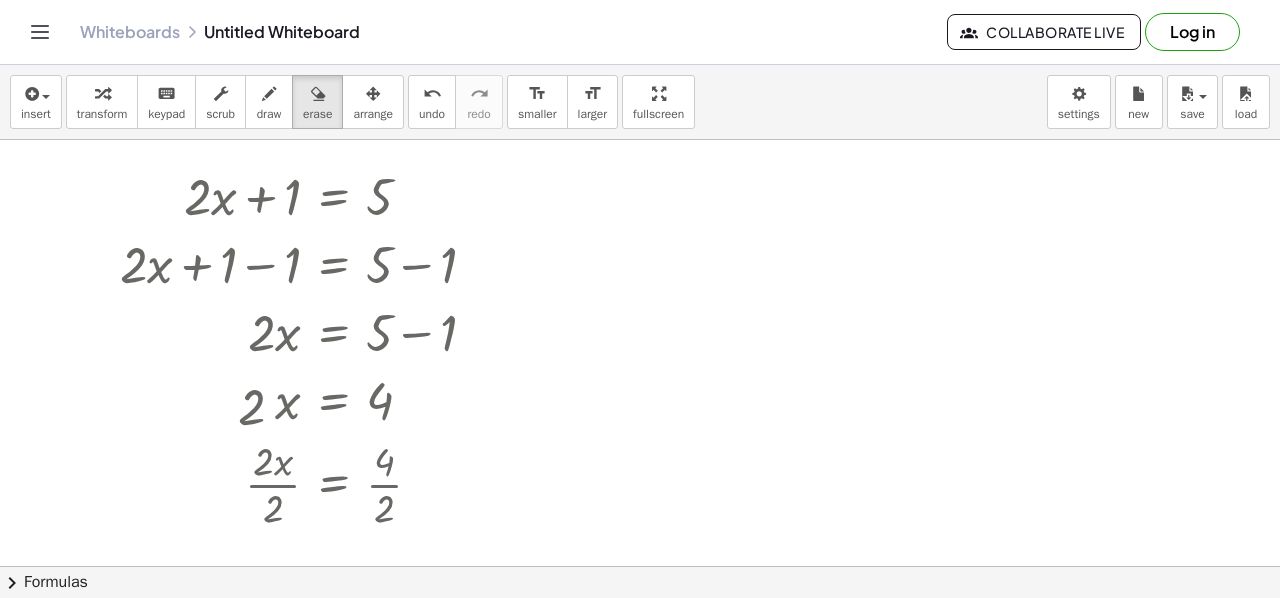 scroll, scrollTop: 654, scrollLeft: 0, axis: vertical 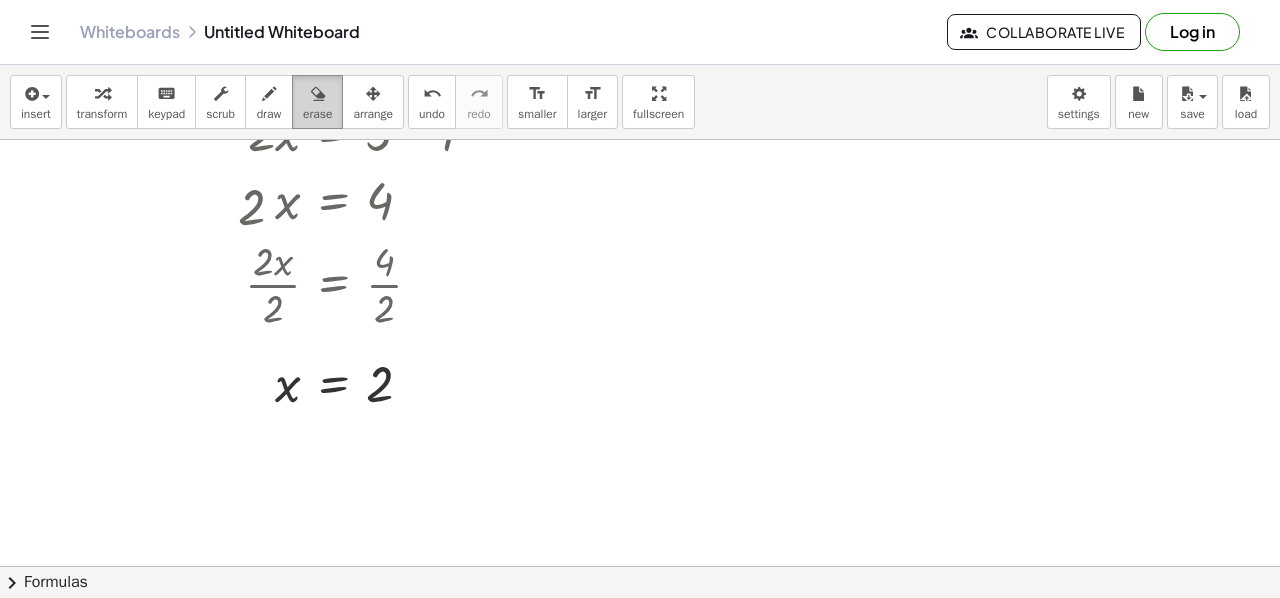 click at bounding box center (318, 94) 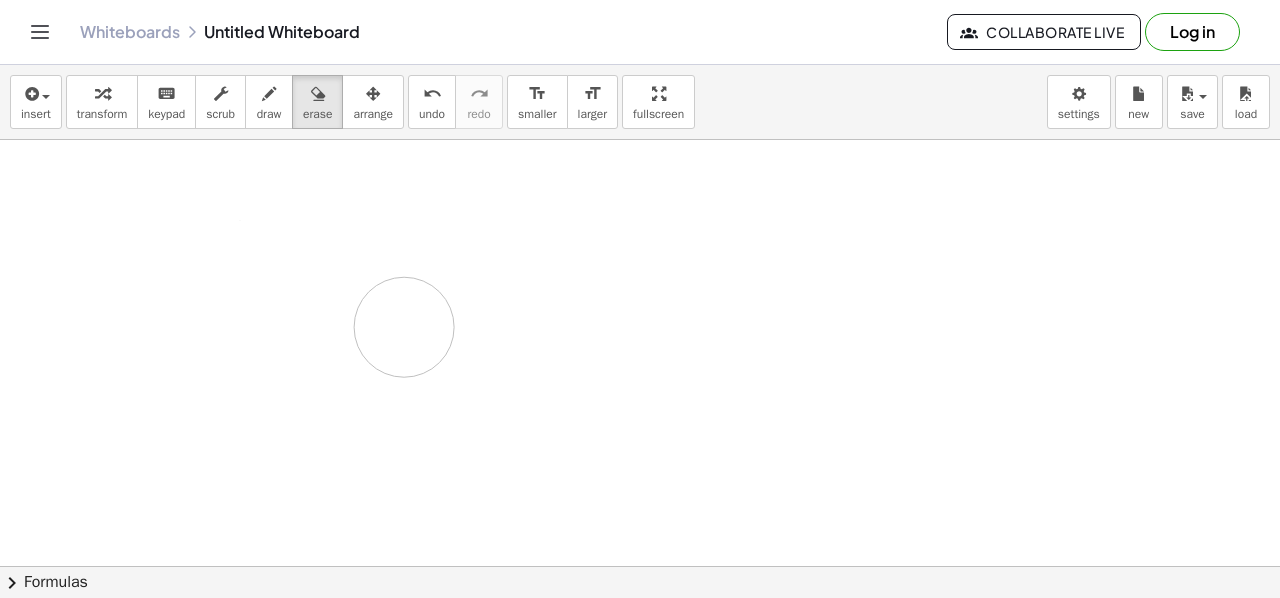 drag, startPoint x: 457, startPoint y: 391, endPoint x: 404, endPoint y: 327, distance: 83.09633 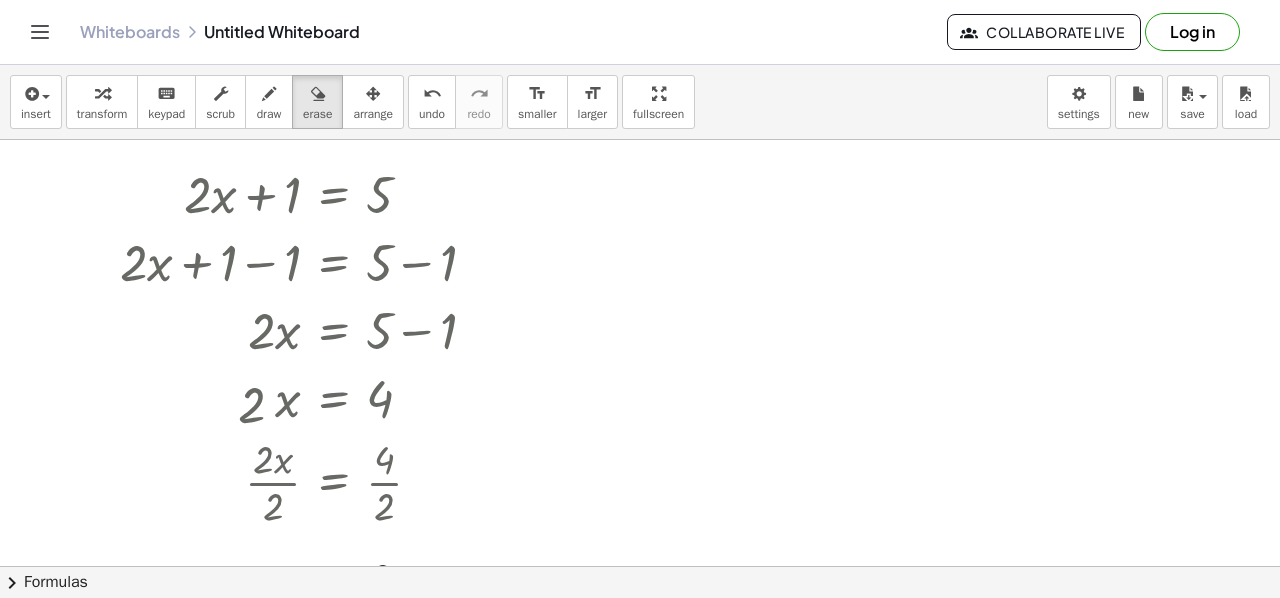 scroll, scrollTop: 454, scrollLeft: 0, axis: vertical 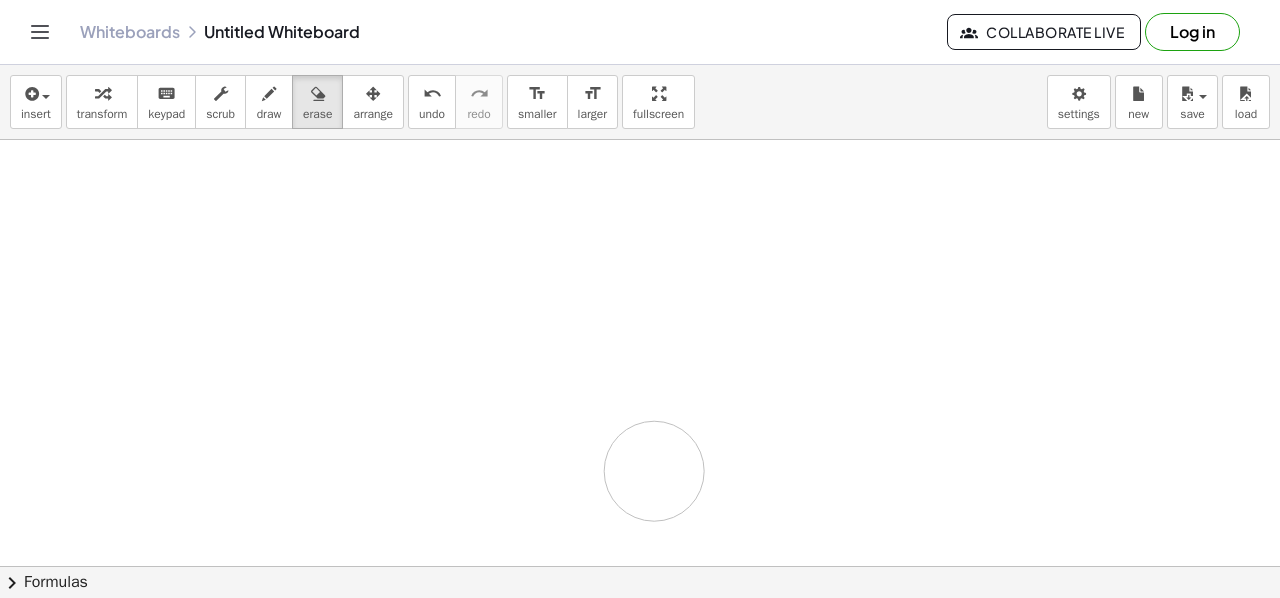 drag, startPoint x: 163, startPoint y: 189, endPoint x: 651, endPoint y: 465, distance: 560.6425 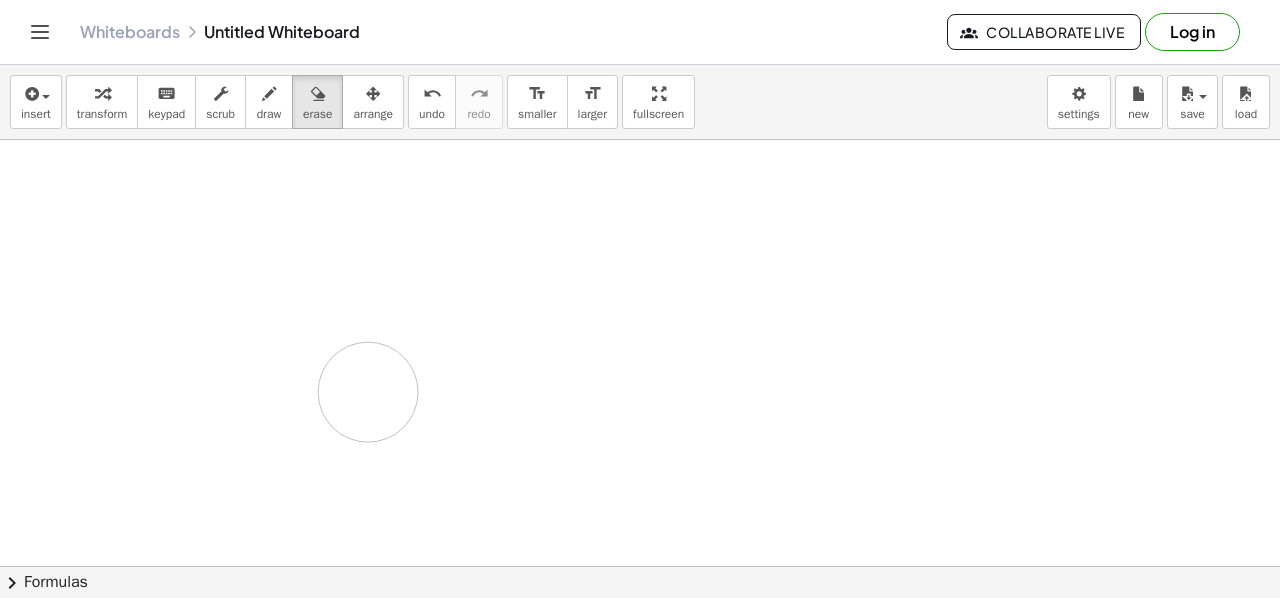 drag, startPoint x: 569, startPoint y: 455, endPoint x: 368, endPoint y: 390, distance: 211.24867 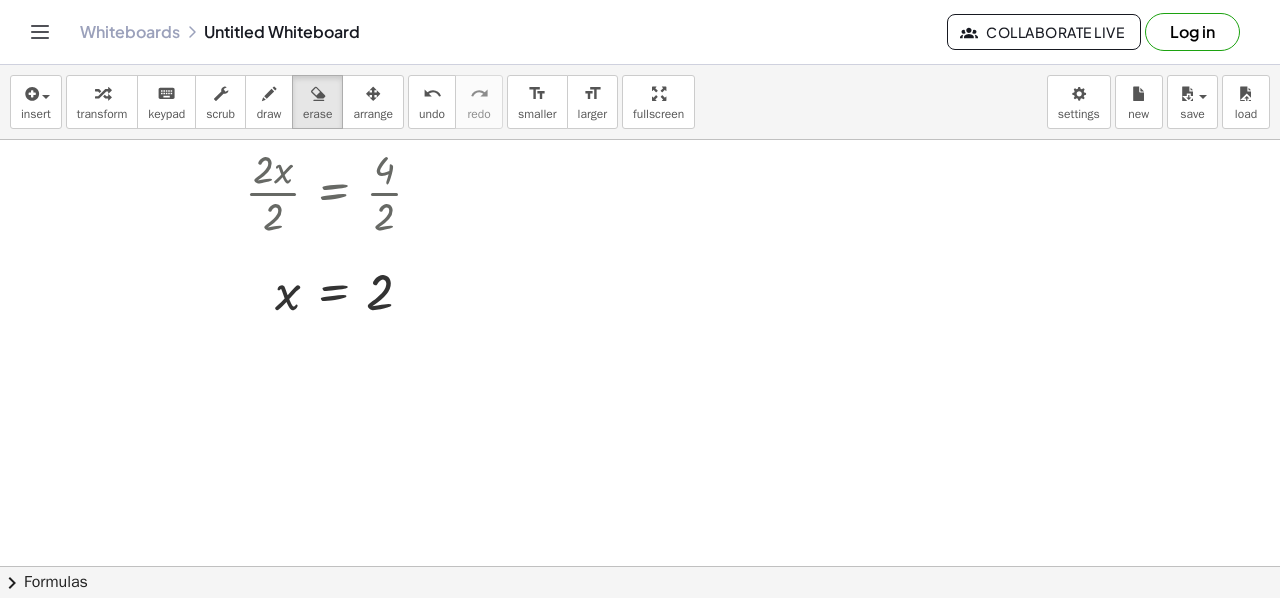 scroll, scrollTop: 754, scrollLeft: 0, axis: vertical 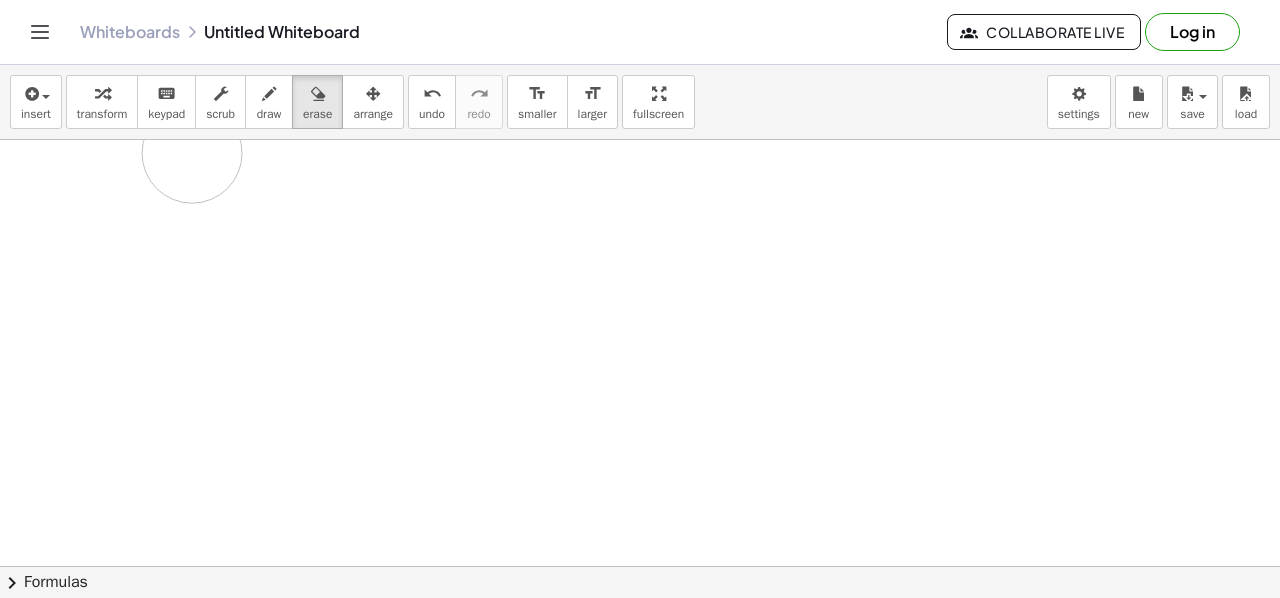 drag, startPoint x: 412, startPoint y: 270, endPoint x: 192, endPoint y: 151, distance: 250.12196 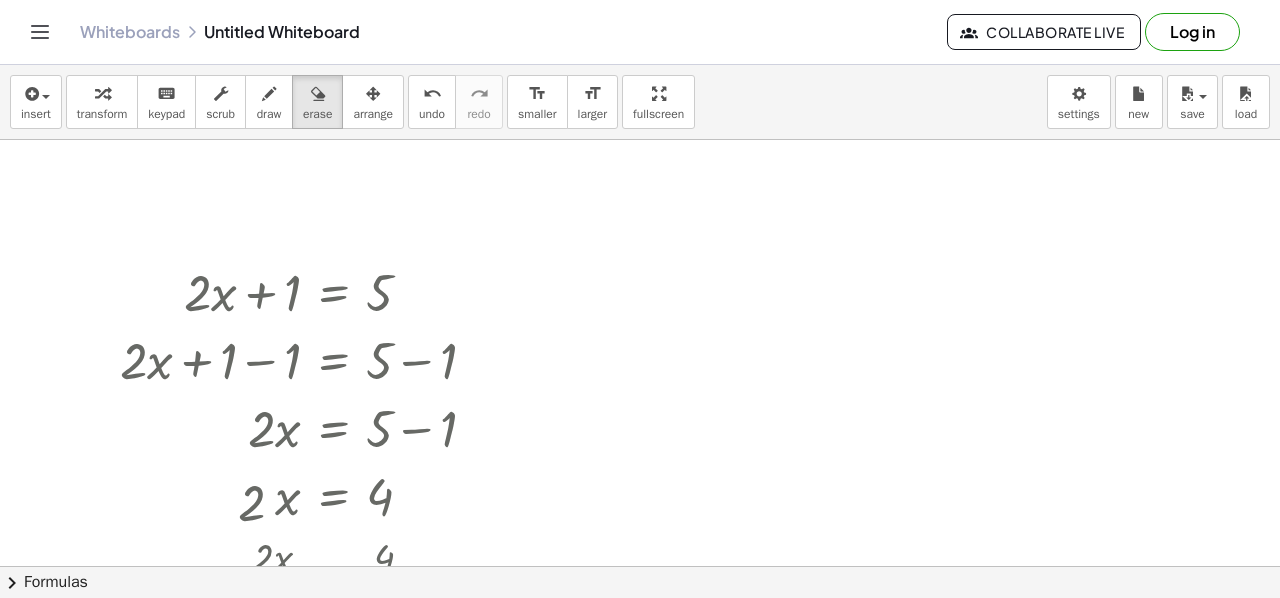 scroll, scrollTop: 354, scrollLeft: 0, axis: vertical 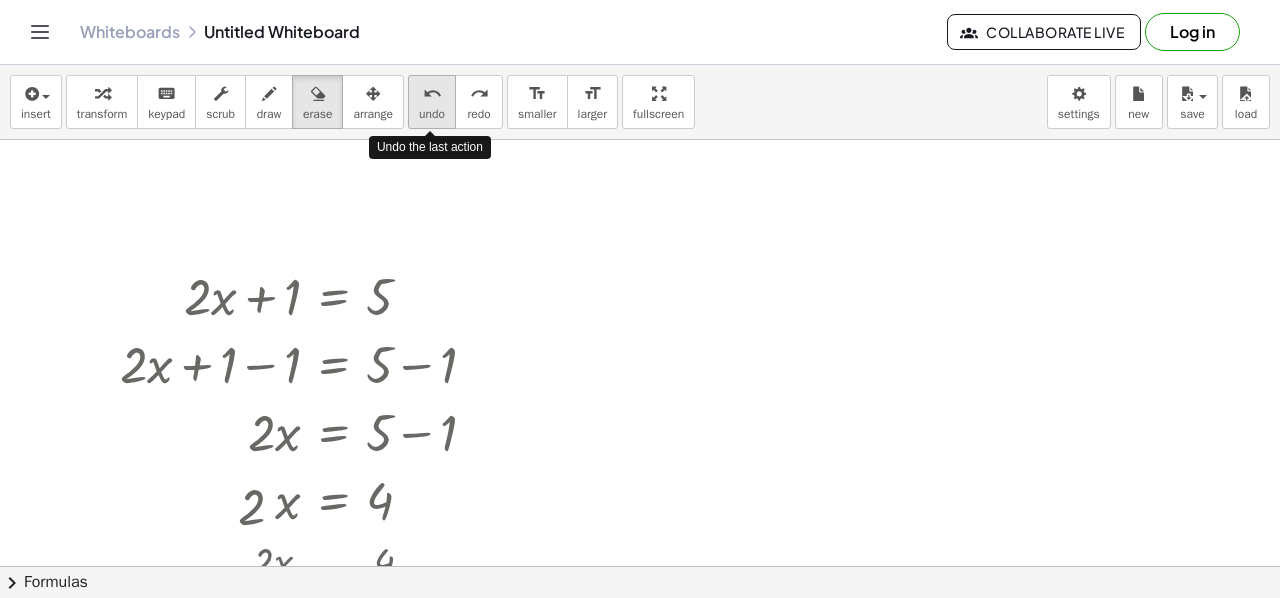 click on "undo" at bounding box center (432, 93) 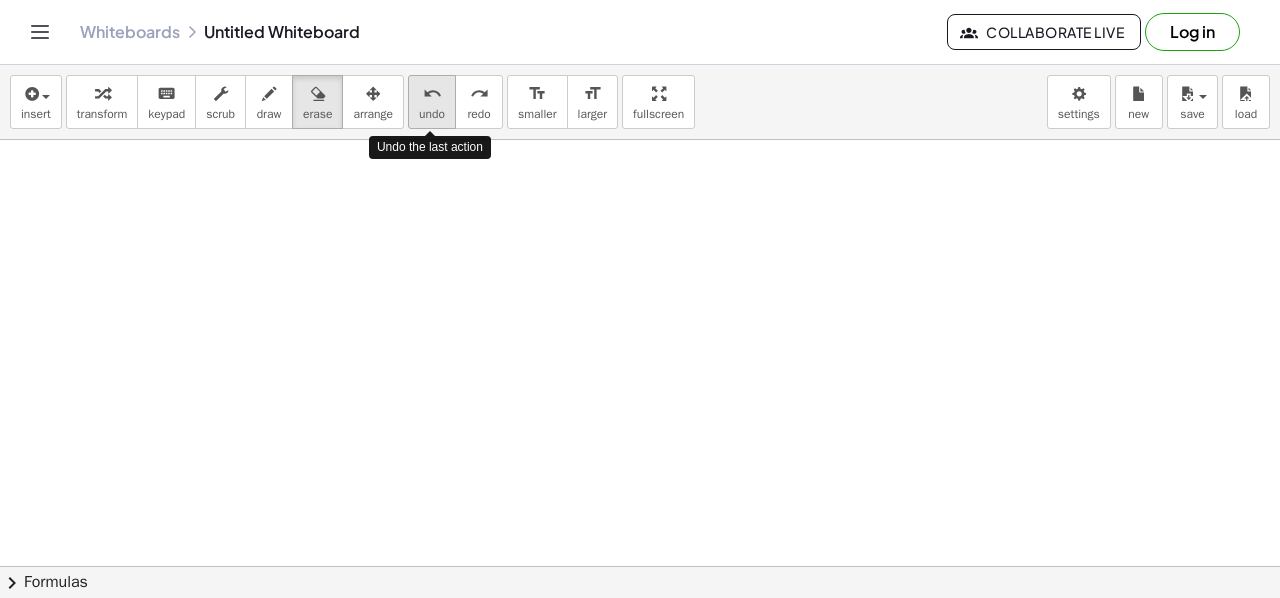 click on "undo" at bounding box center [432, 93] 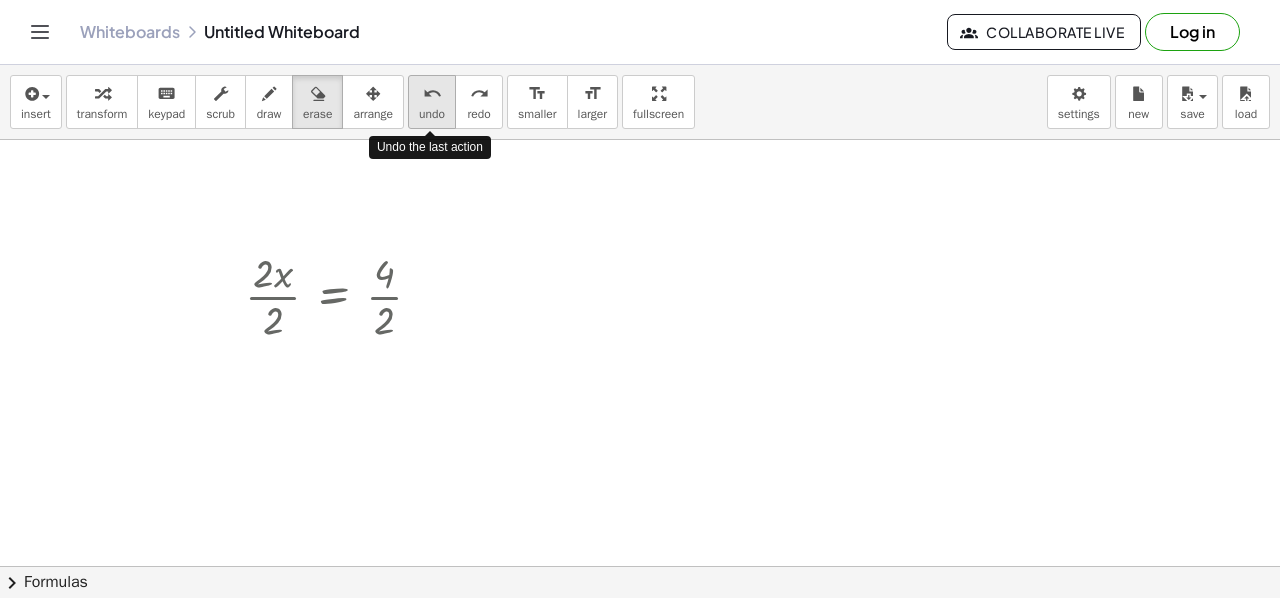 click on "undo" at bounding box center (432, 93) 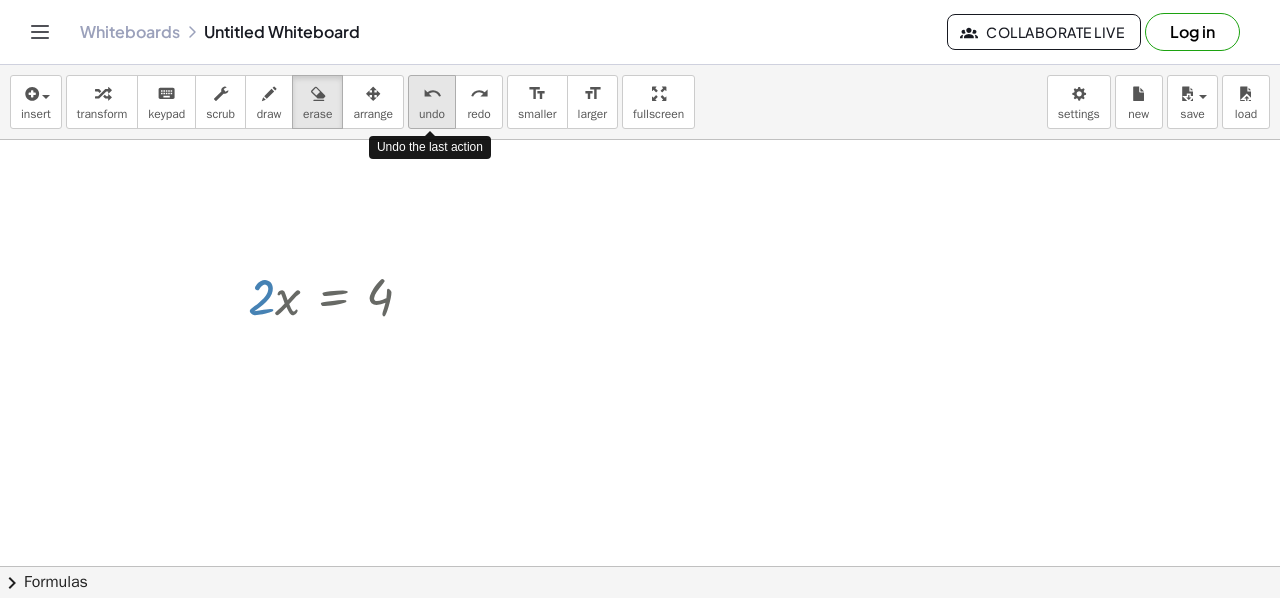 click on "undo" at bounding box center (432, 93) 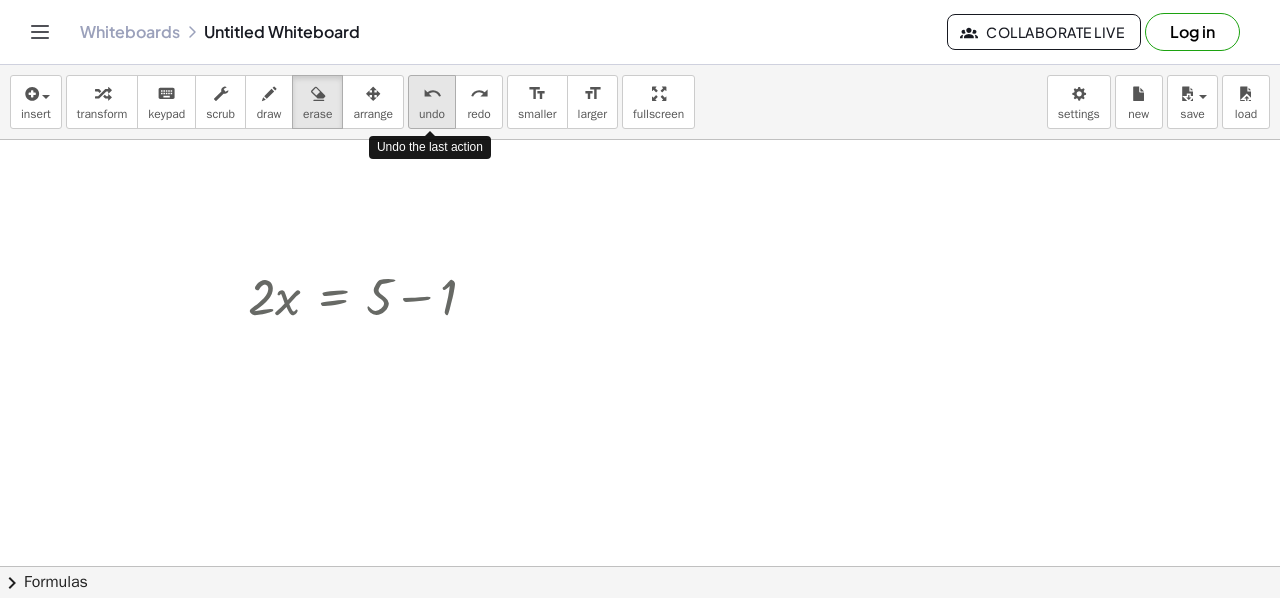 click on "undo" at bounding box center [432, 93] 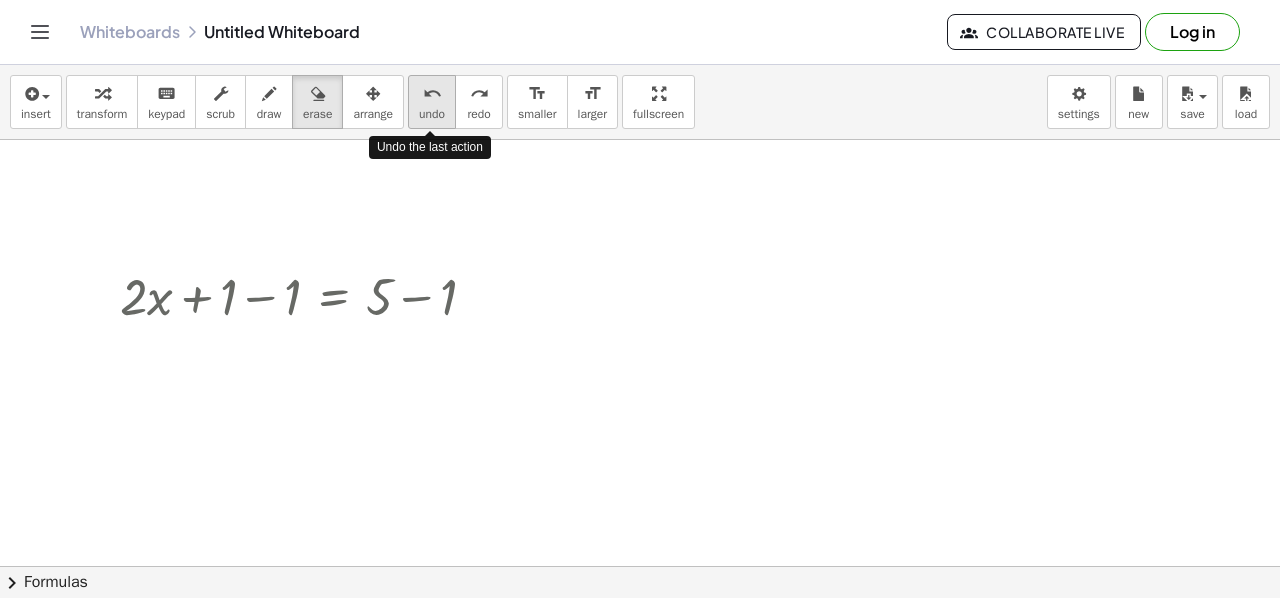 click on "undo" at bounding box center [432, 93] 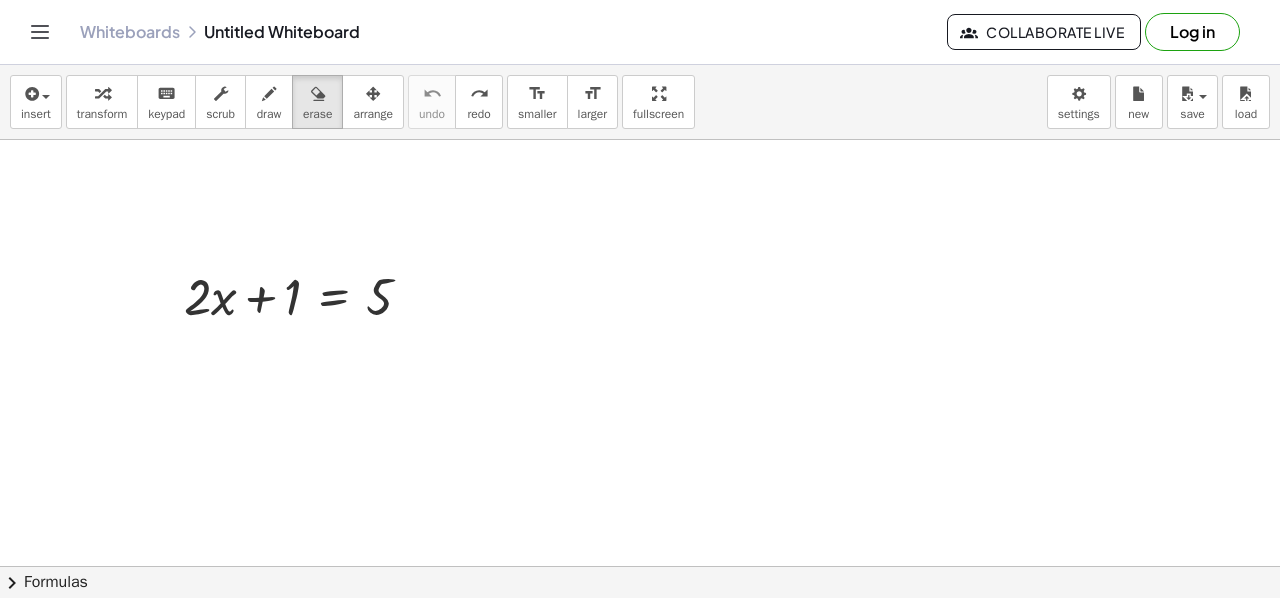 scroll, scrollTop: 454, scrollLeft: 0, axis: vertical 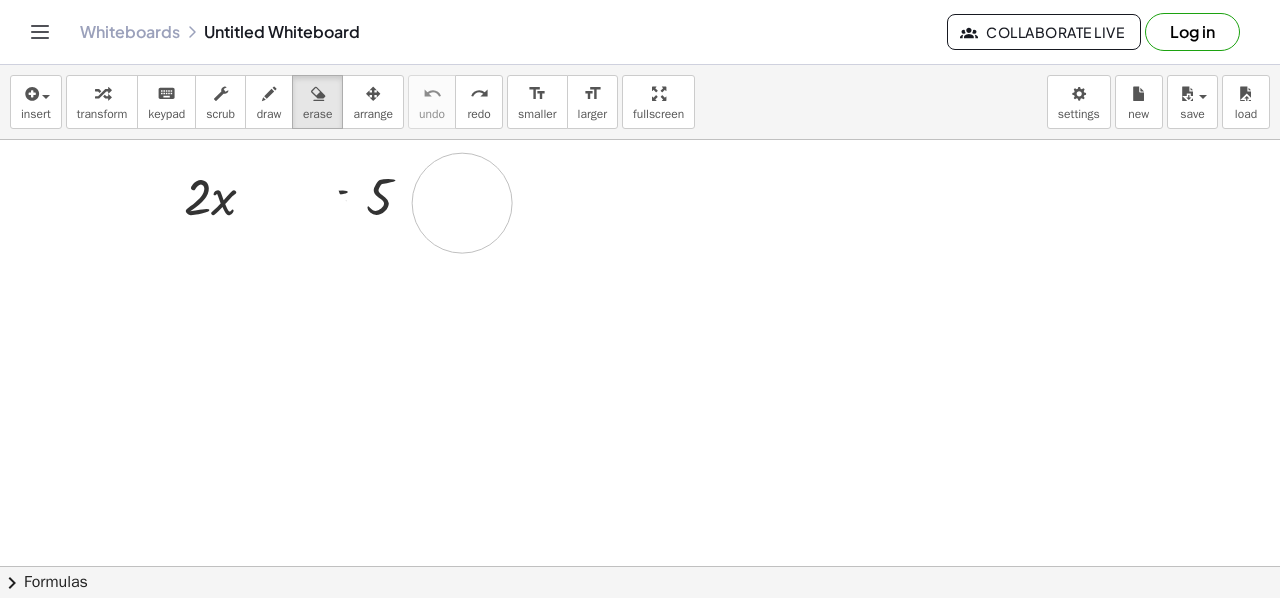 drag, startPoint x: 288, startPoint y: 204, endPoint x: 462, endPoint y: 201, distance: 174.02586 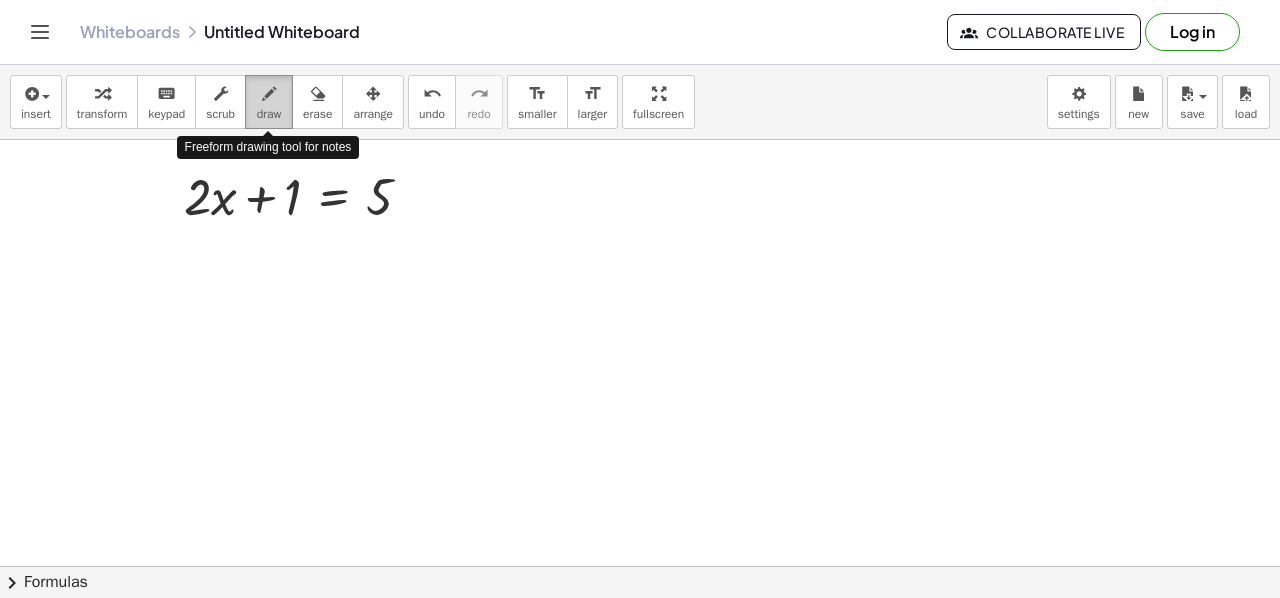 click on "draw" at bounding box center (269, 114) 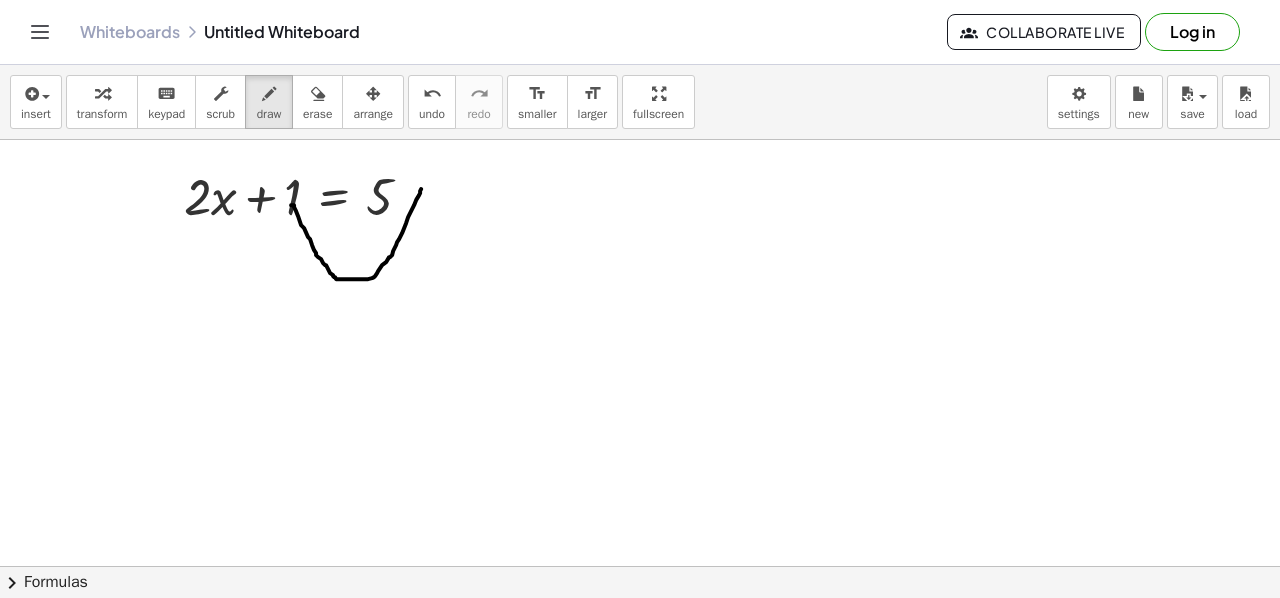 drag, startPoint x: 291, startPoint y: 203, endPoint x: 421, endPoint y: 187, distance: 130.98091 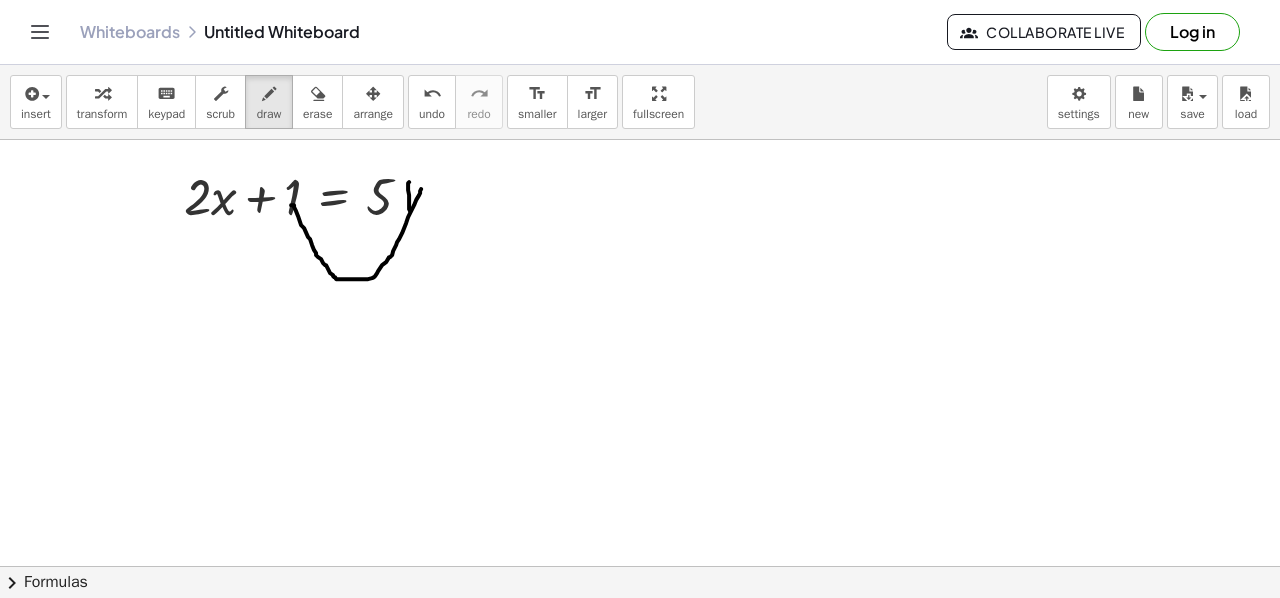 drag, startPoint x: 409, startPoint y: 180, endPoint x: 410, endPoint y: 209, distance: 29.017237 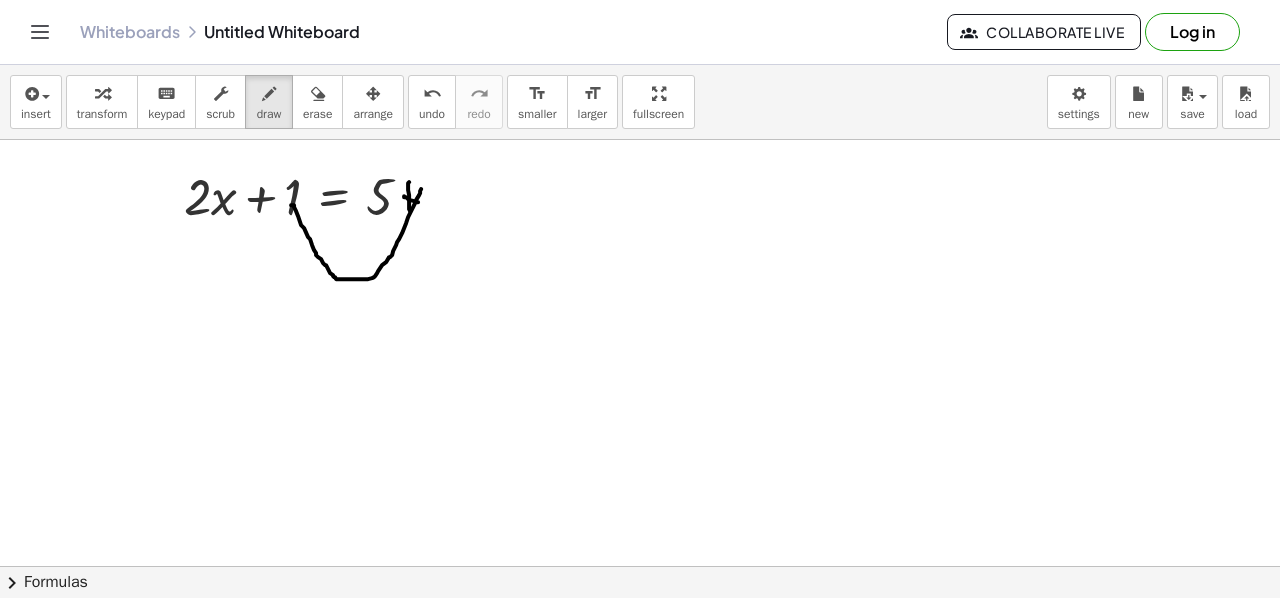 drag, startPoint x: 404, startPoint y: 194, endPoint x: 418, endPoint y: 200, distance: 15.231546 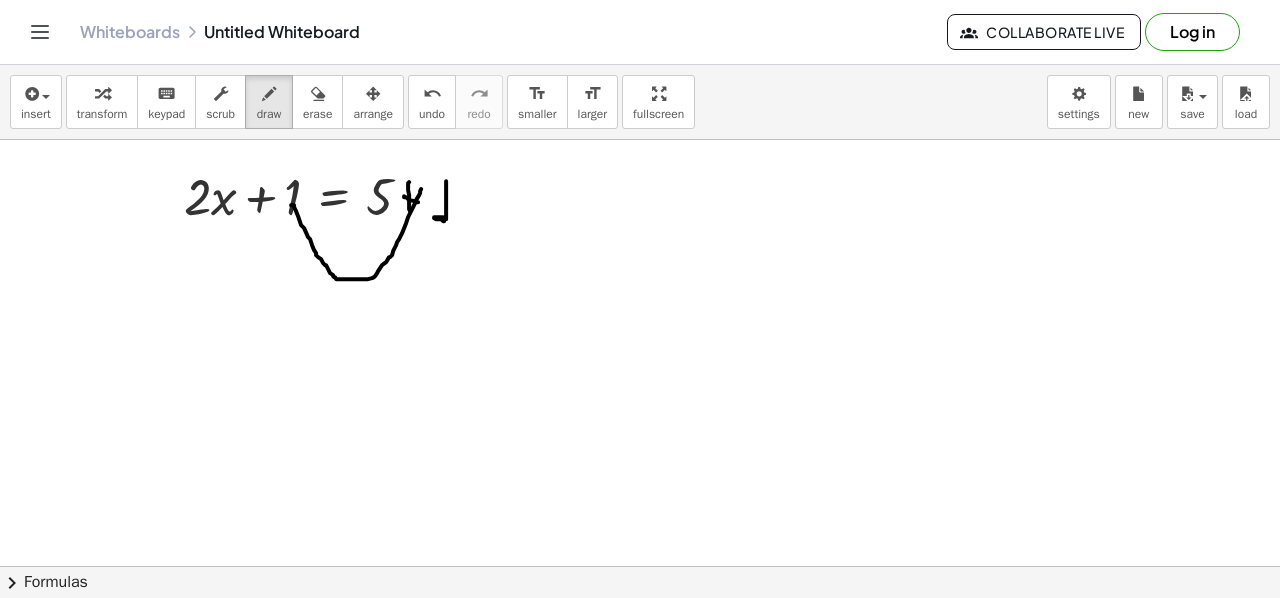 drag, startPoint x: 446, startPoint y: 179, endPoint x: 444, endPoint y: 218, distance: 39.051247 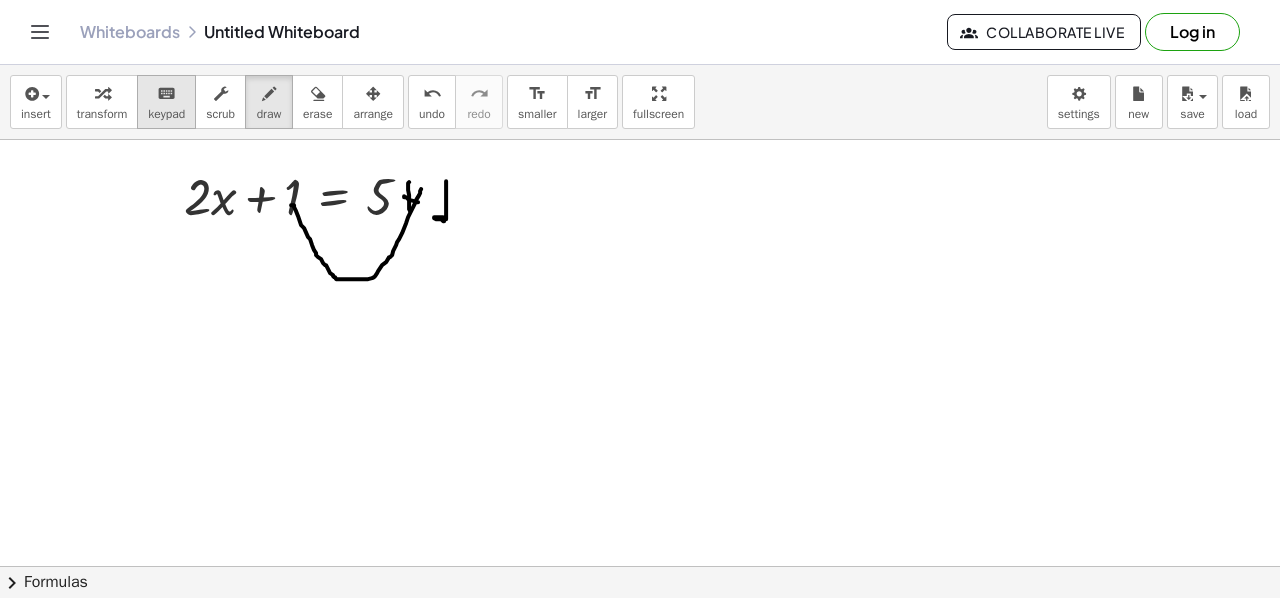 click on "keyboard" at bounding box center [166, 94] 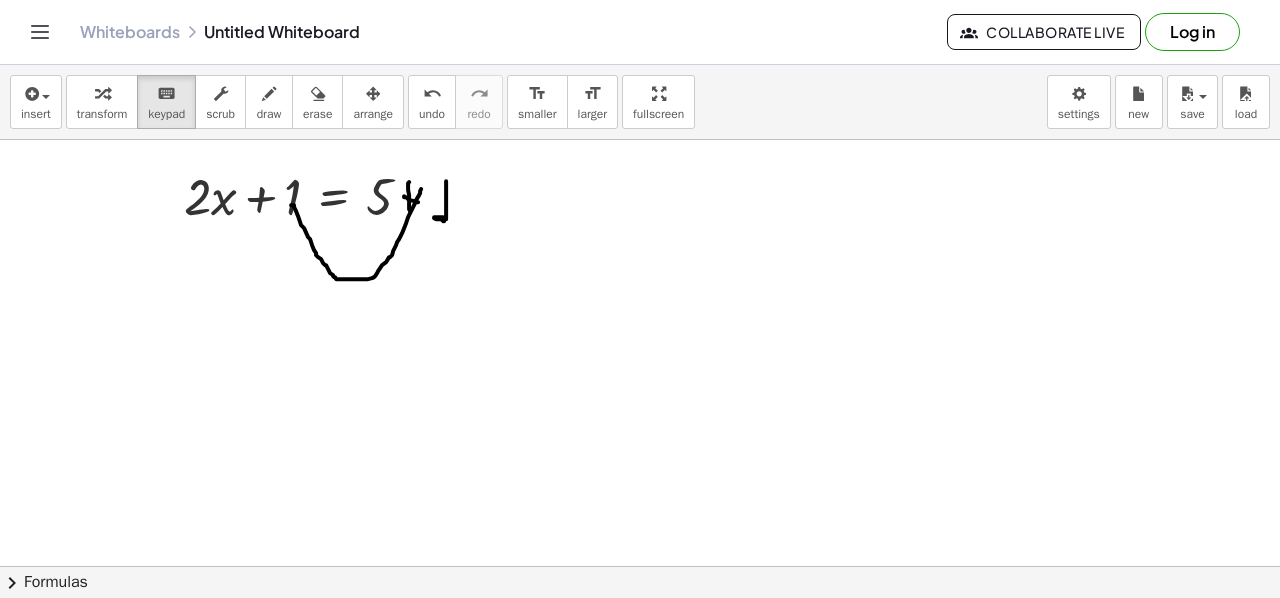 click at bounding box center [640, 327] 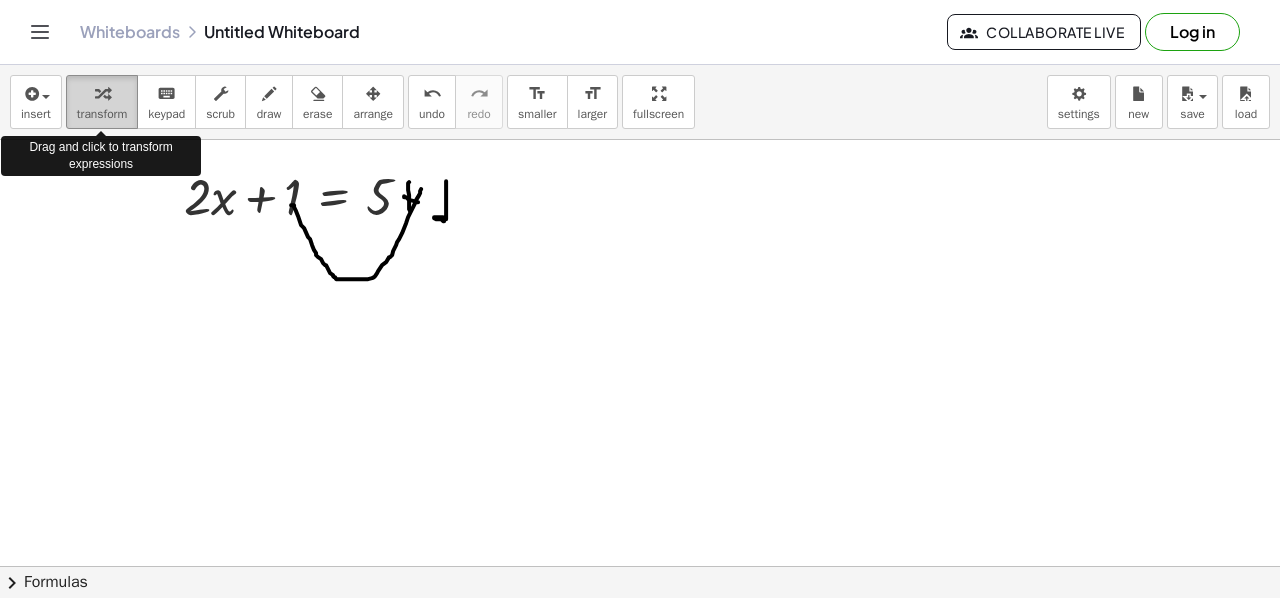click on "transform" at bounding box center (102, 114) 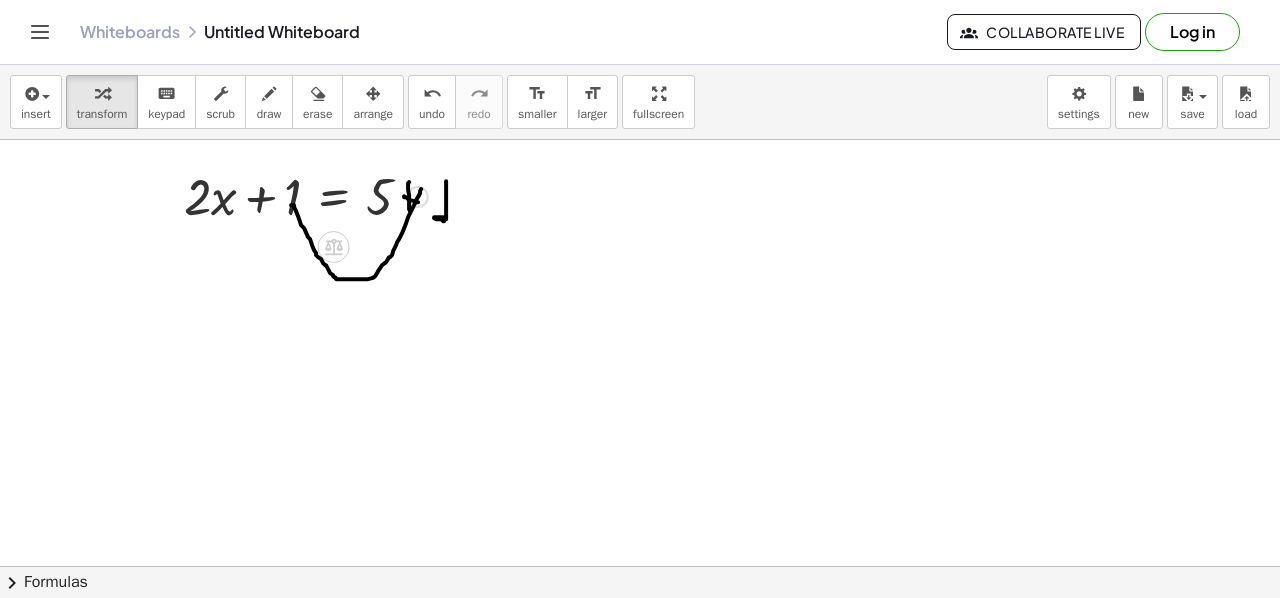 click on "+ · 2 · x + 1 = 5" at bounding box center [298, 195] 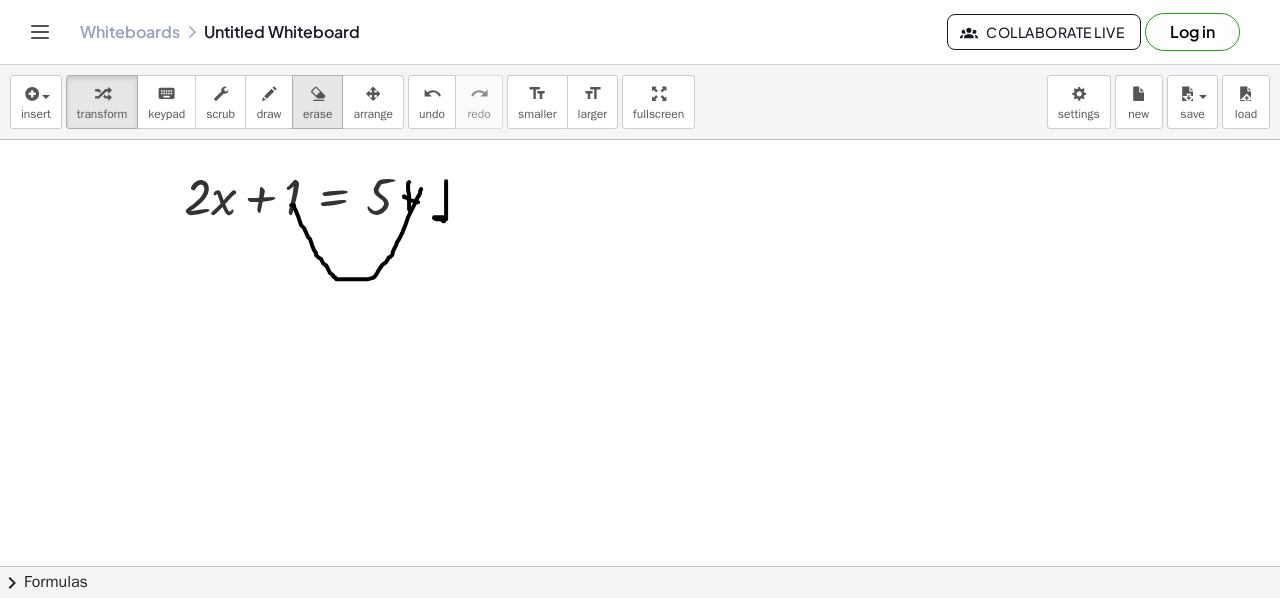 click at bounding box center [318, 94] 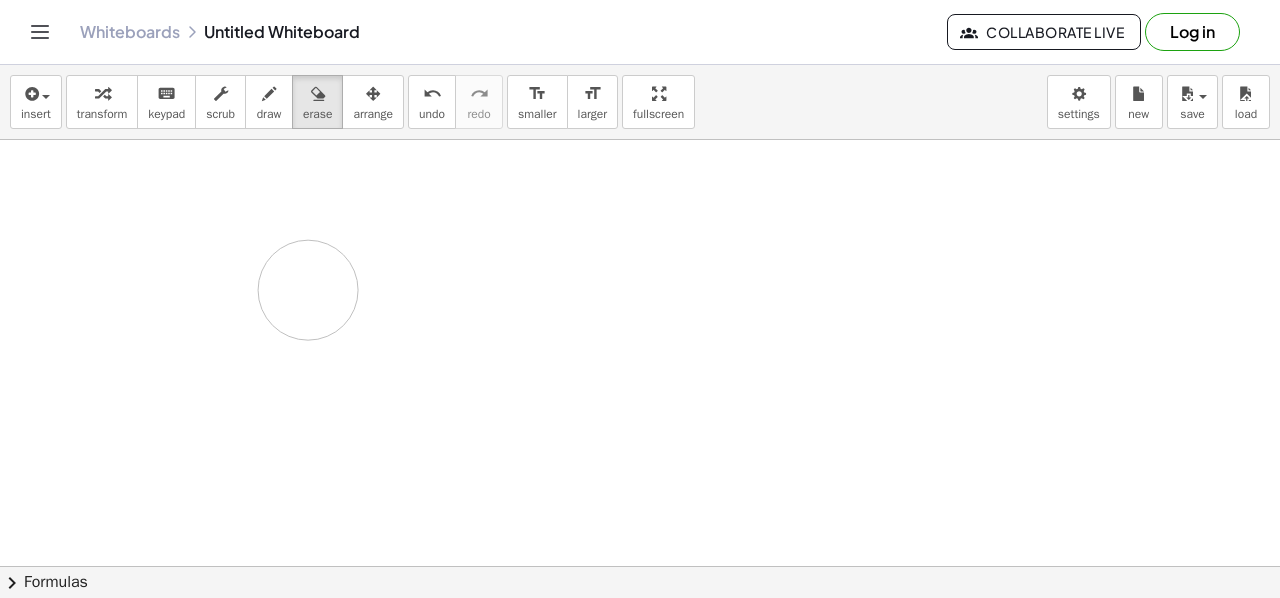 drag, startPoint x: 179, startPoint y: 193, endPoint x: 308, endPoint y: 288, distance: 160.20612 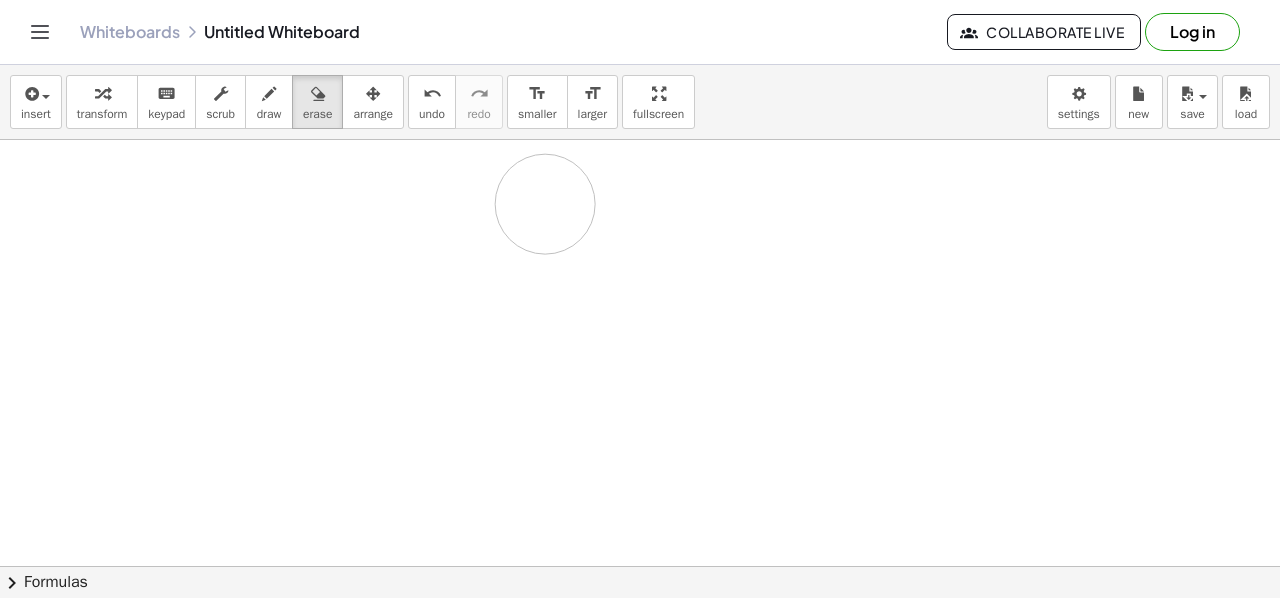 drag, startPoint x: 145, startPoint y: 185, endPoint x: 545, endPoint y: 202, distance: 400.36108 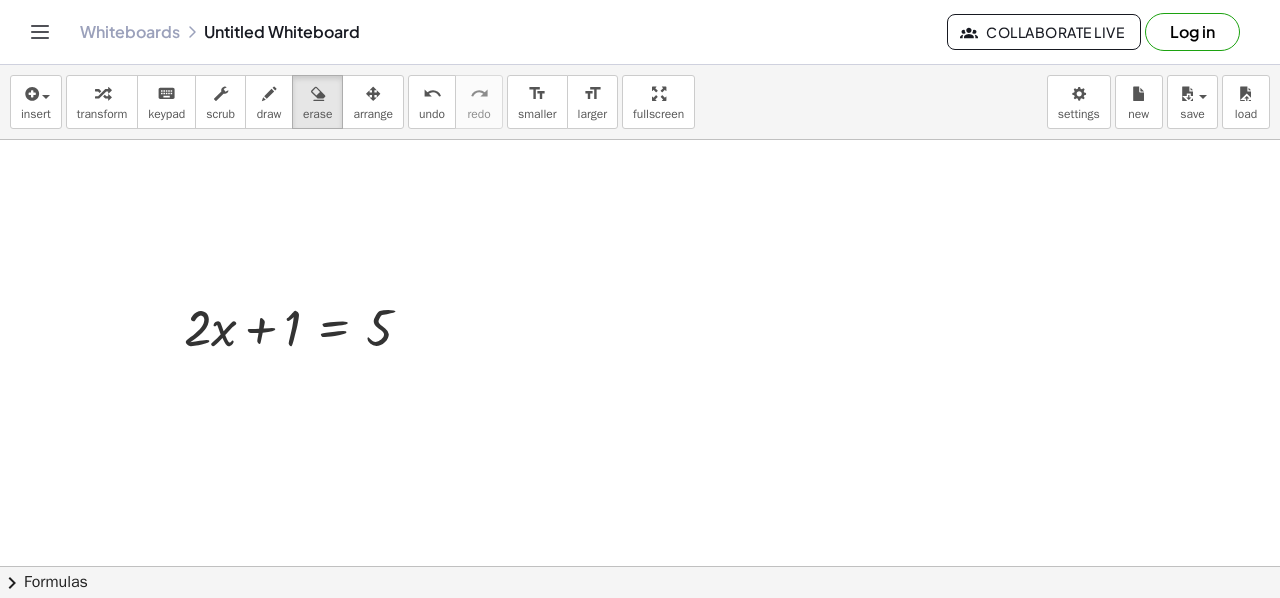 scroll, scrollTop: 354, scrollLeft: 0, axis: vertical 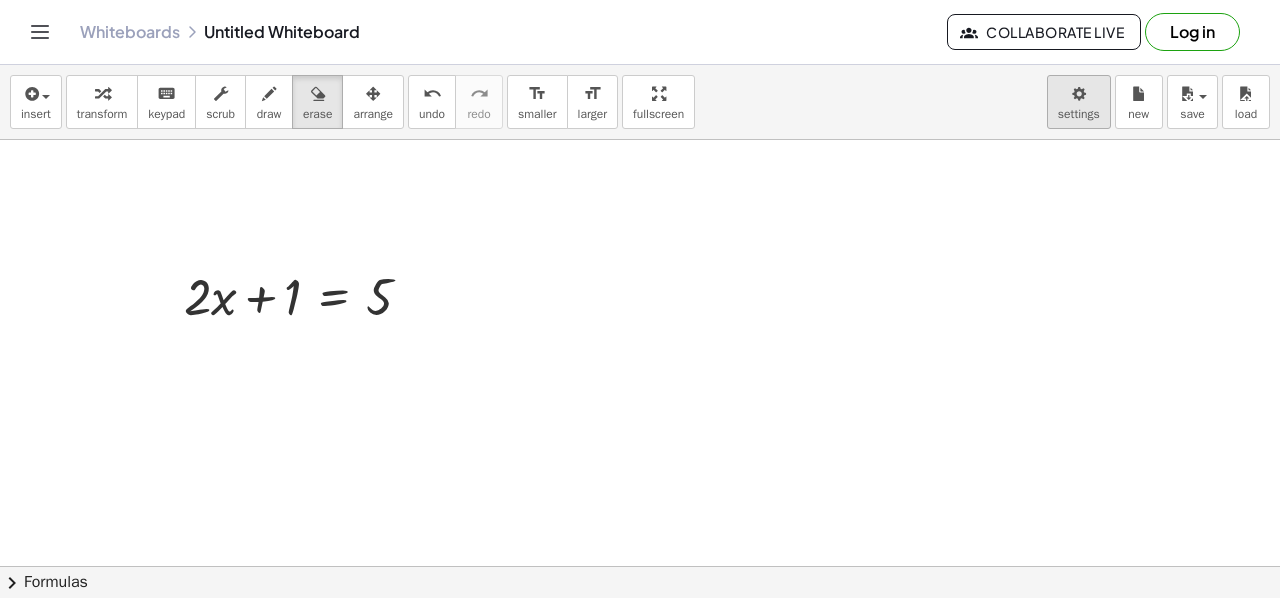 click on "Graspable Math Activities Get Started Activity Bank Assigned Work Classes Whiteboards Reference v1.28.3 | Privacy policy © 2025 | Graspable, Inc. Whiteboards Untitled Whiteboard Collaborate Live  Log in    insert select one: Math Expression Function Text Youtube Video Graphing Geometry Geometry 3D transform keyboard keypad scrub draw erase arrange undo undo redo redo format_size smaller format_size larger fullscreen load   save new settings + · 2 · x + 1 = 5 × chevron_right  Formulas
Drag one side of a formula onto a highlighted expression on the canvas to apply it.
Quadratic Formula
+ · a · x 2 + · b · x + c = 0
⇔
x = · ( − b ± 2 √ ( + b 2 − · 4 · a · c ) ) · 2 · a
+ x 2 + · p · x + q = 0
⇔
x = − ·" at bounding box center [640, 299] 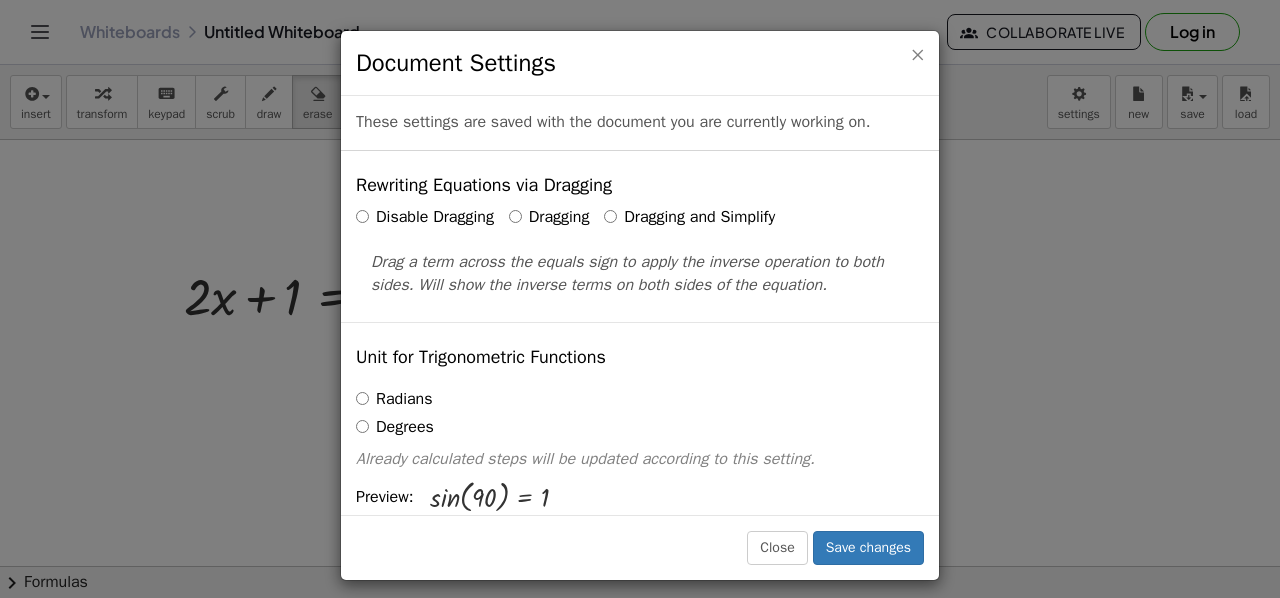 click on "×" at bounding box center (917, 54) 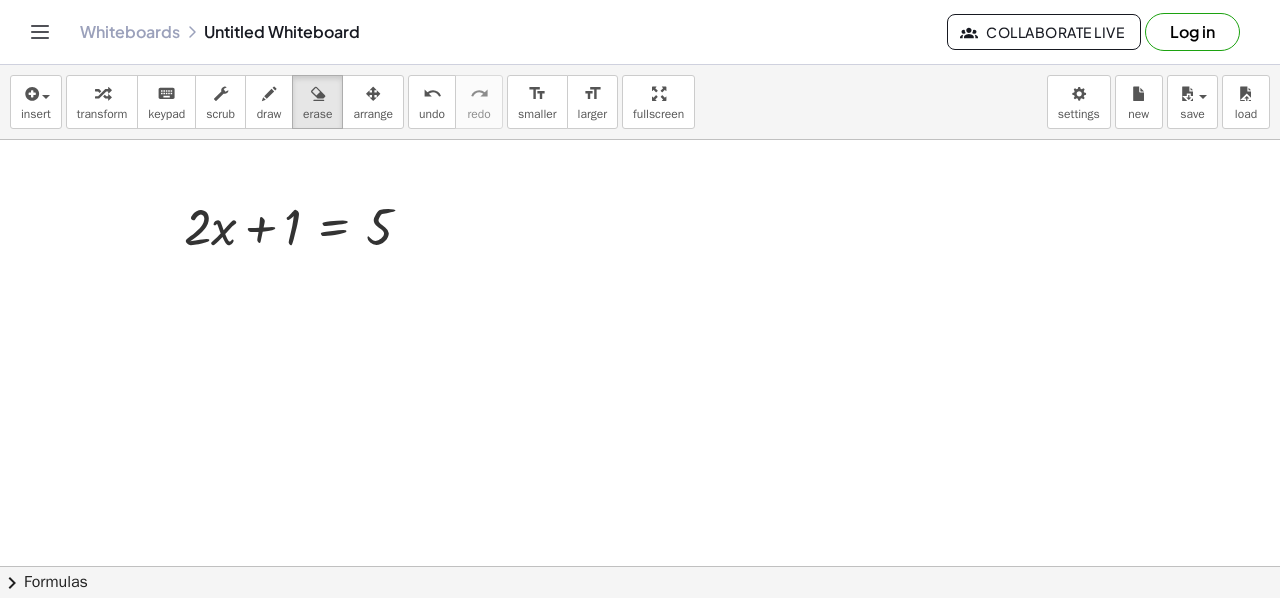 scroll, scrollTop: 454, scrollLeft: 0, axis: vertical 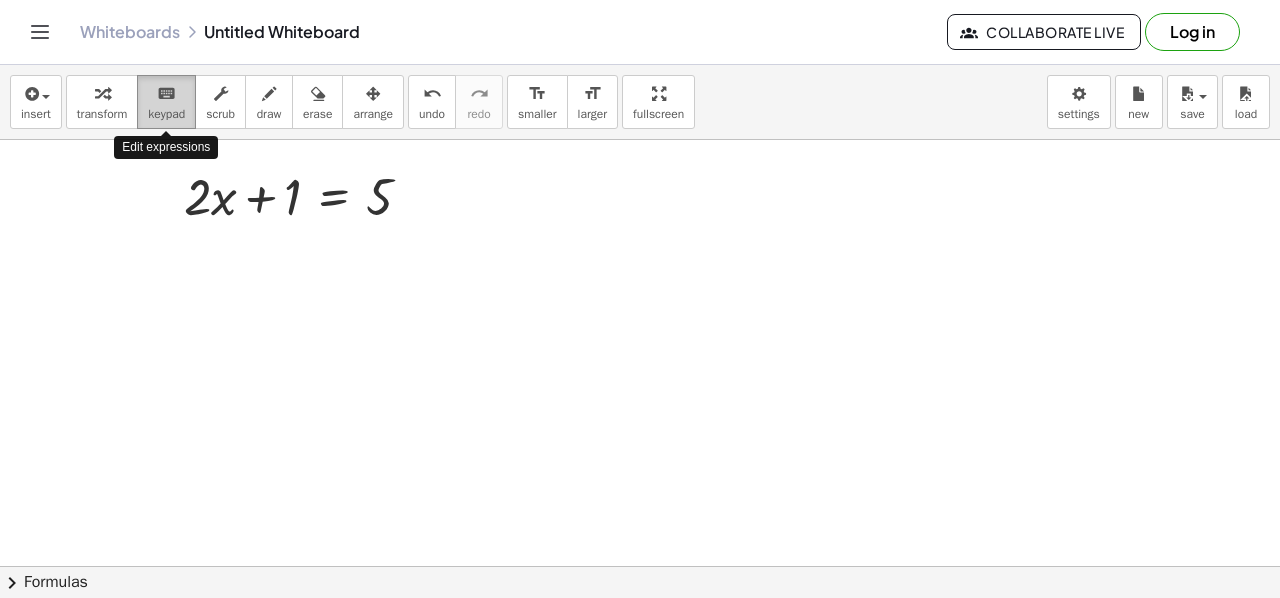 click on "keypad" at bounding box center (166, 114) 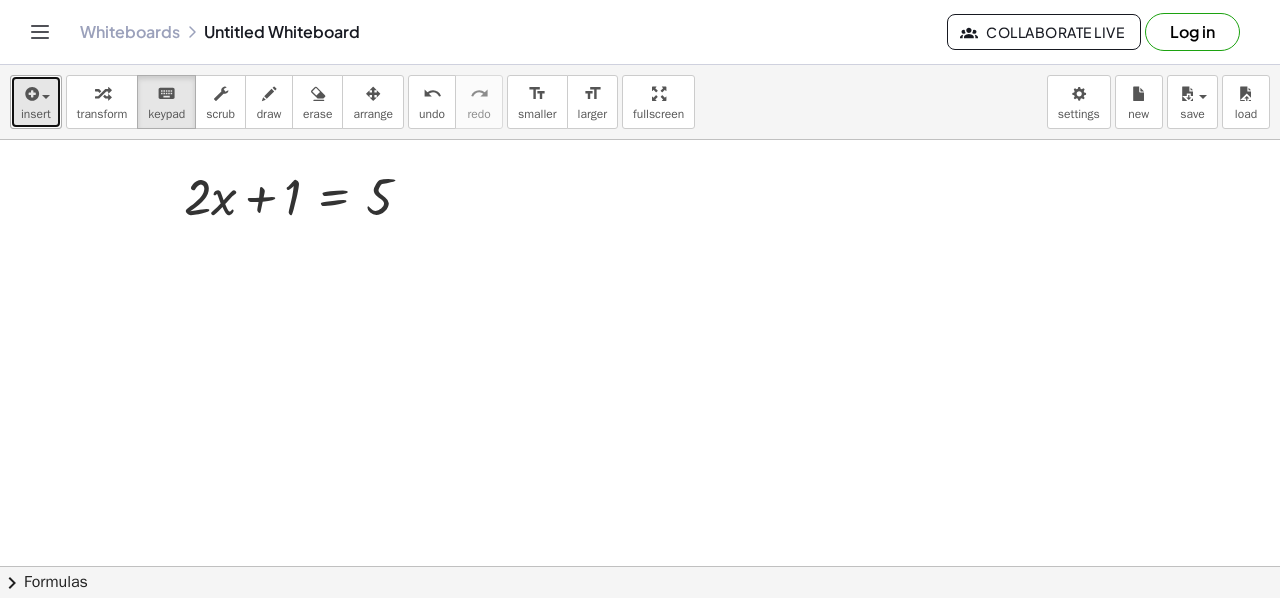 click on "insert" at bounding box center [36, 114] 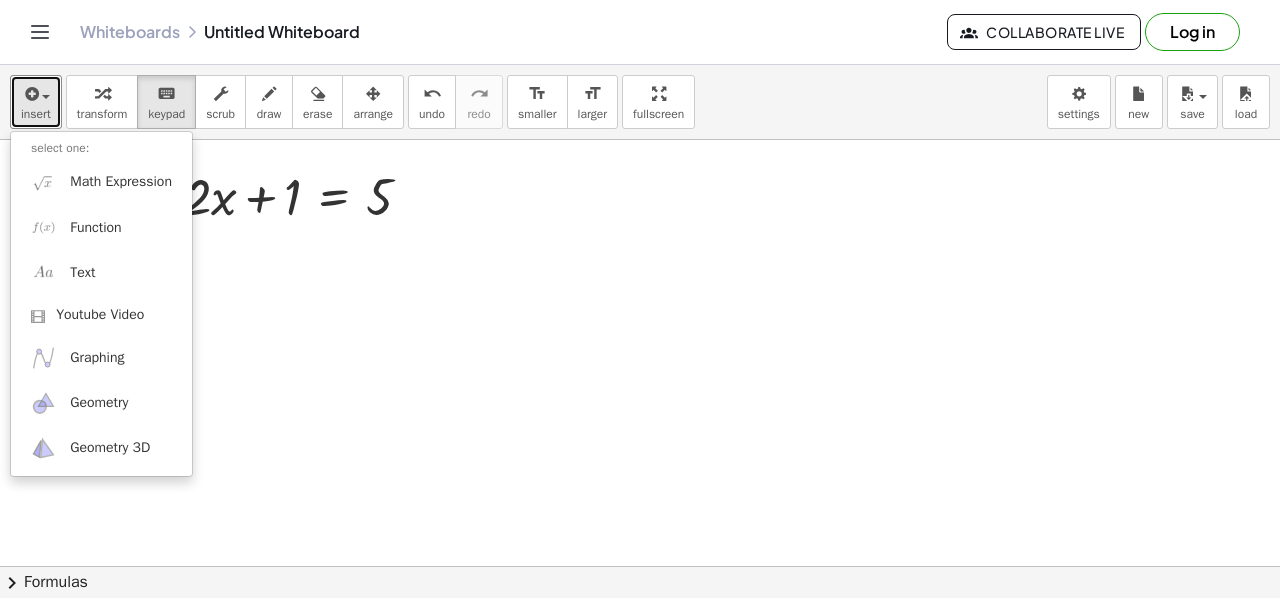 click at bounding box center [640, 327] 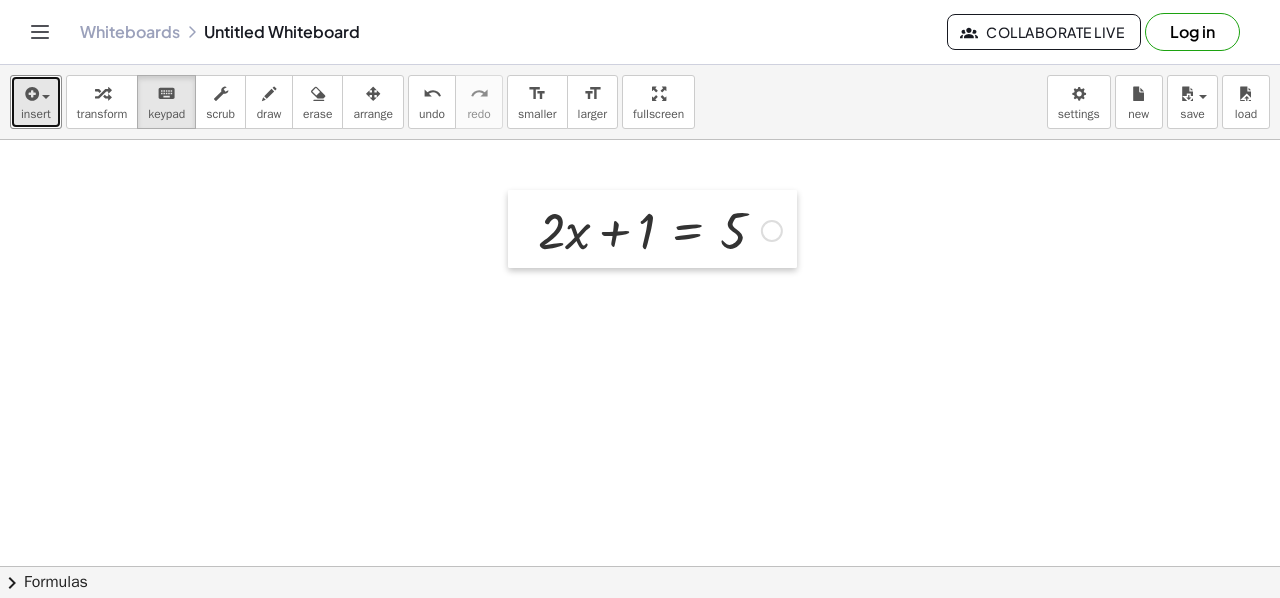 drag, startPoint x: 168, startPoint y: 166, endPoint x: 522, endPoint y: 200, distance: 355.62903 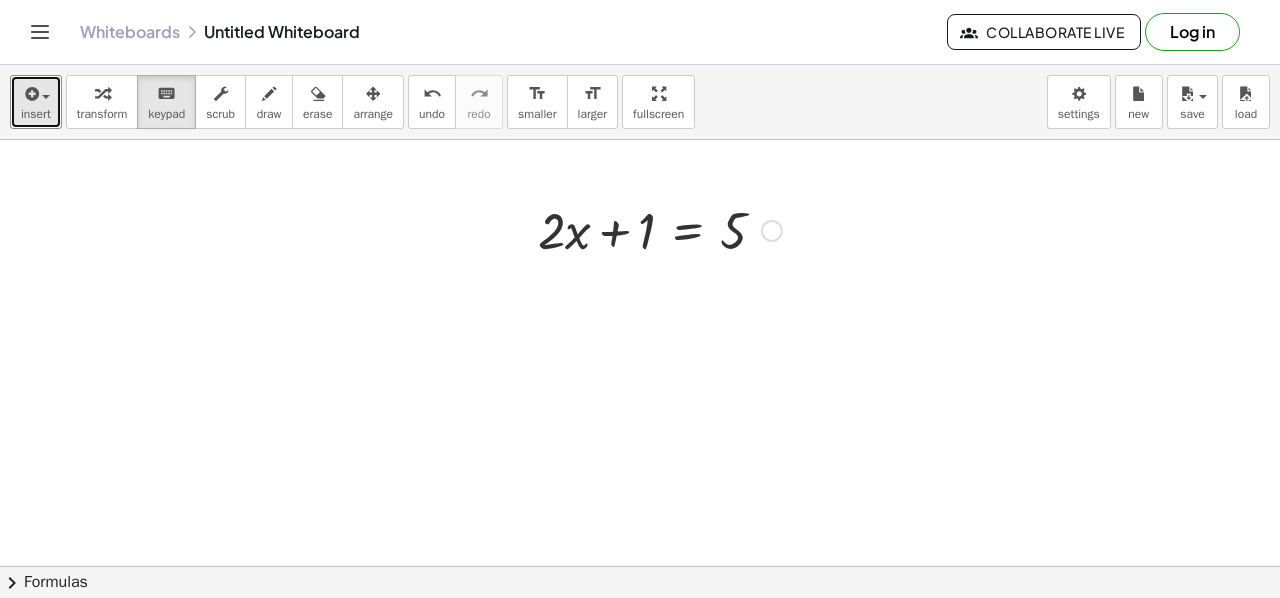 click at bounding box center (772, 231) 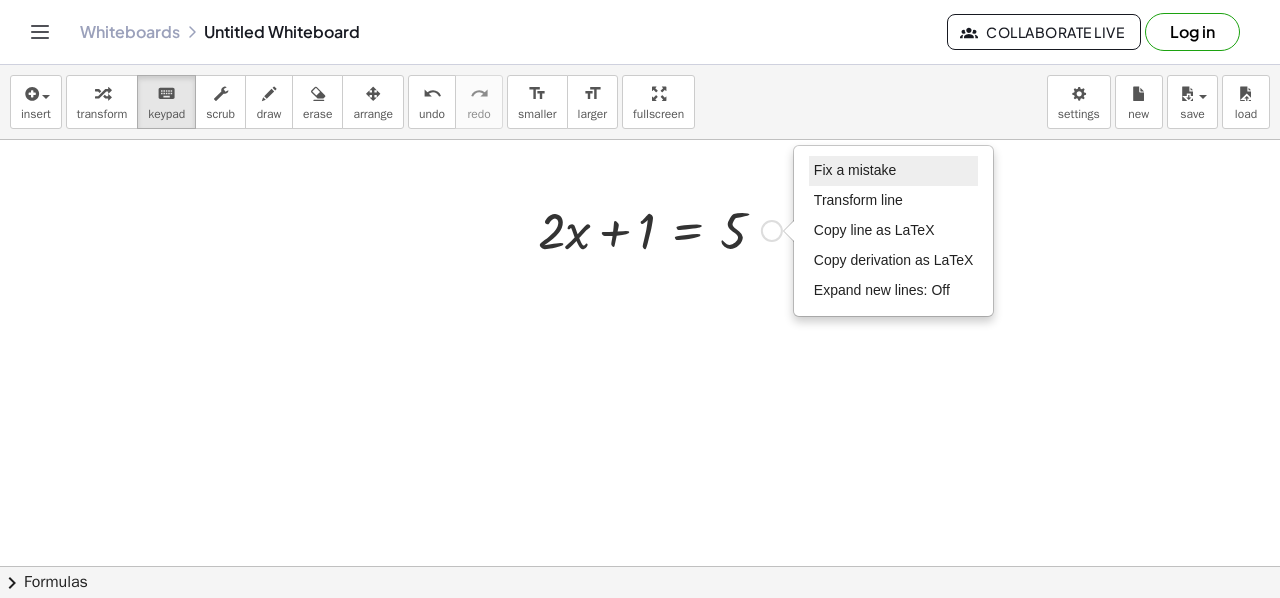 click on "Fix a mistake" at bounding box center [894, 171] 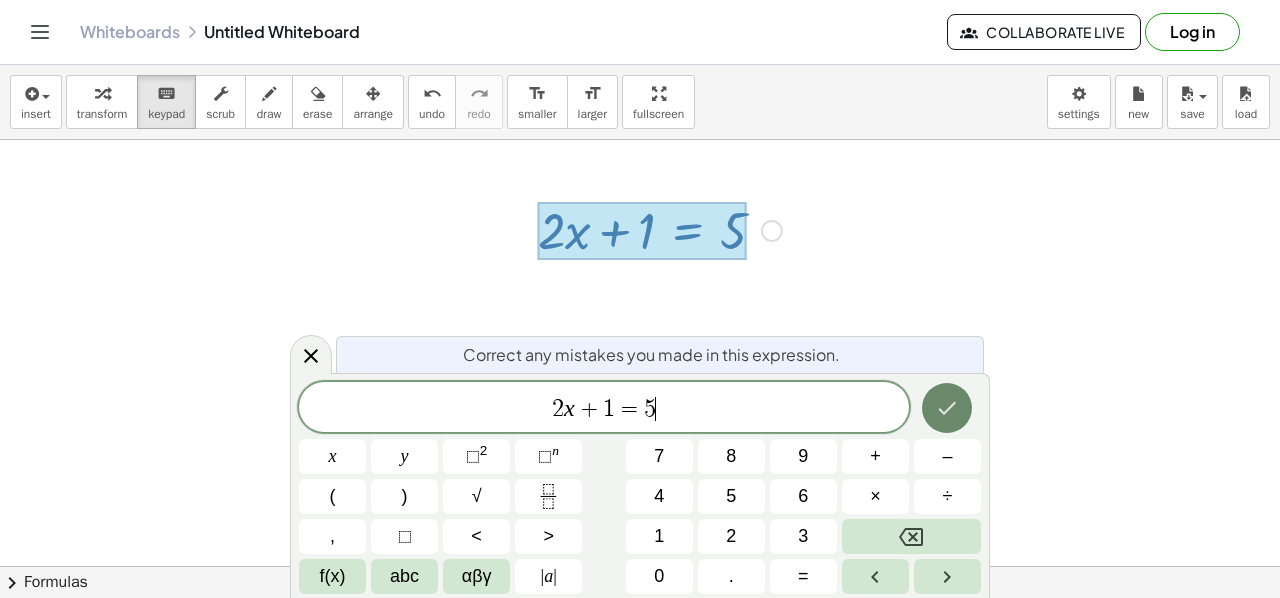 click 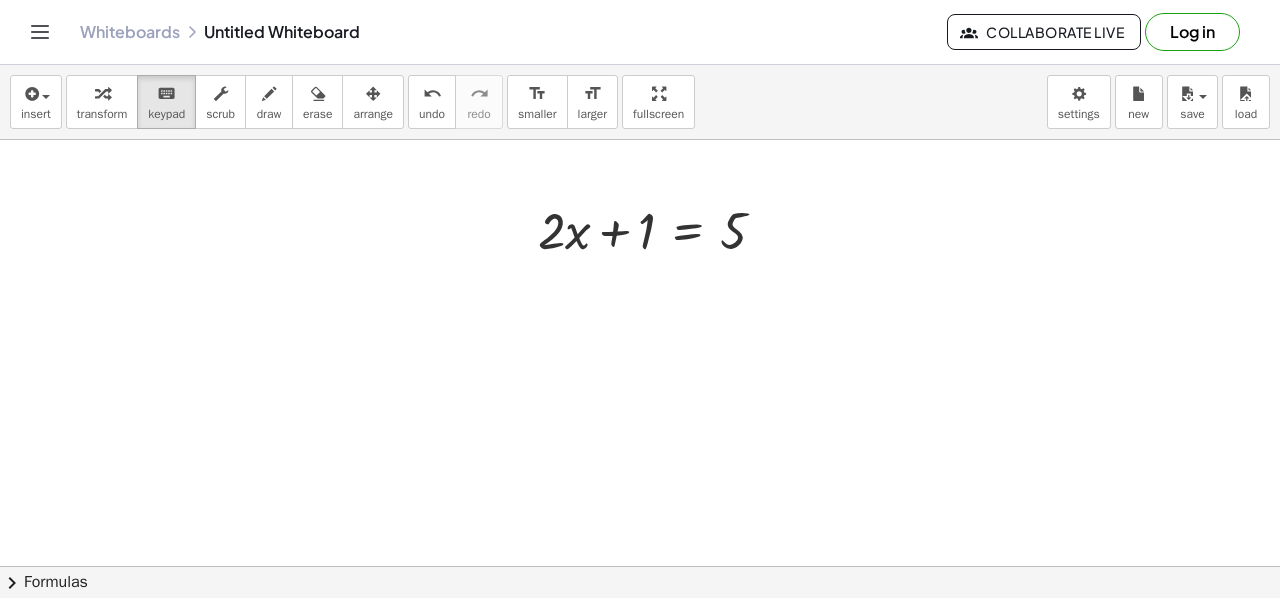 drag, startPoint x: 644, startPoint y: 235, endPoint x: 754, endPoint y: 291, distance: 123.4342 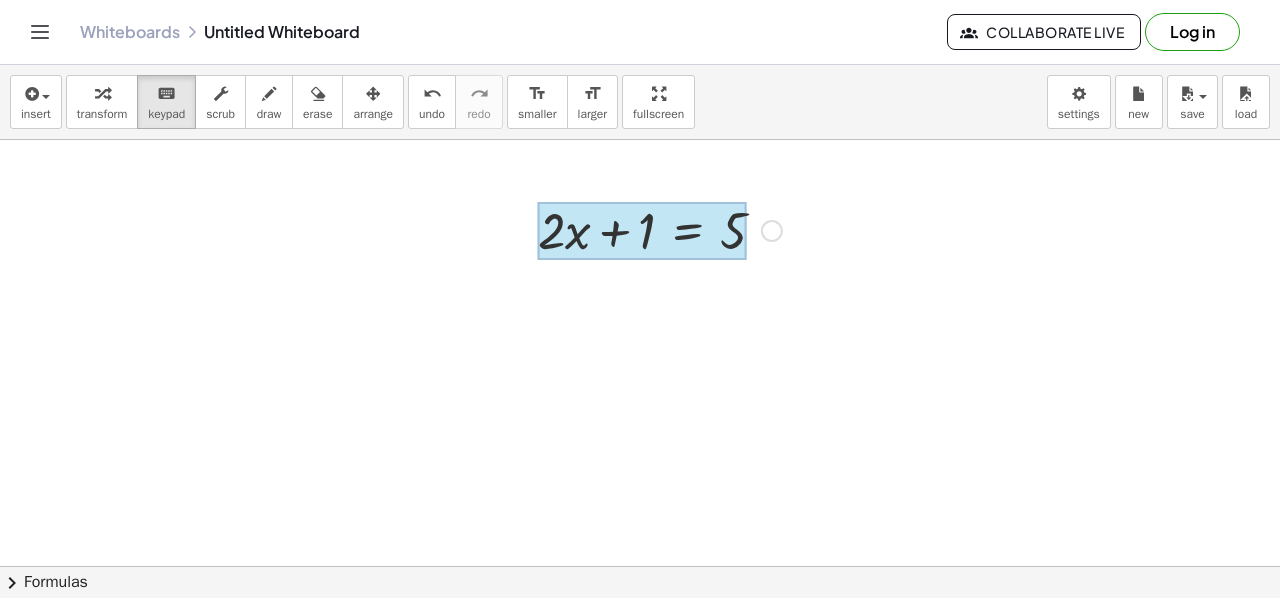 click at bounding box center (642, 231) 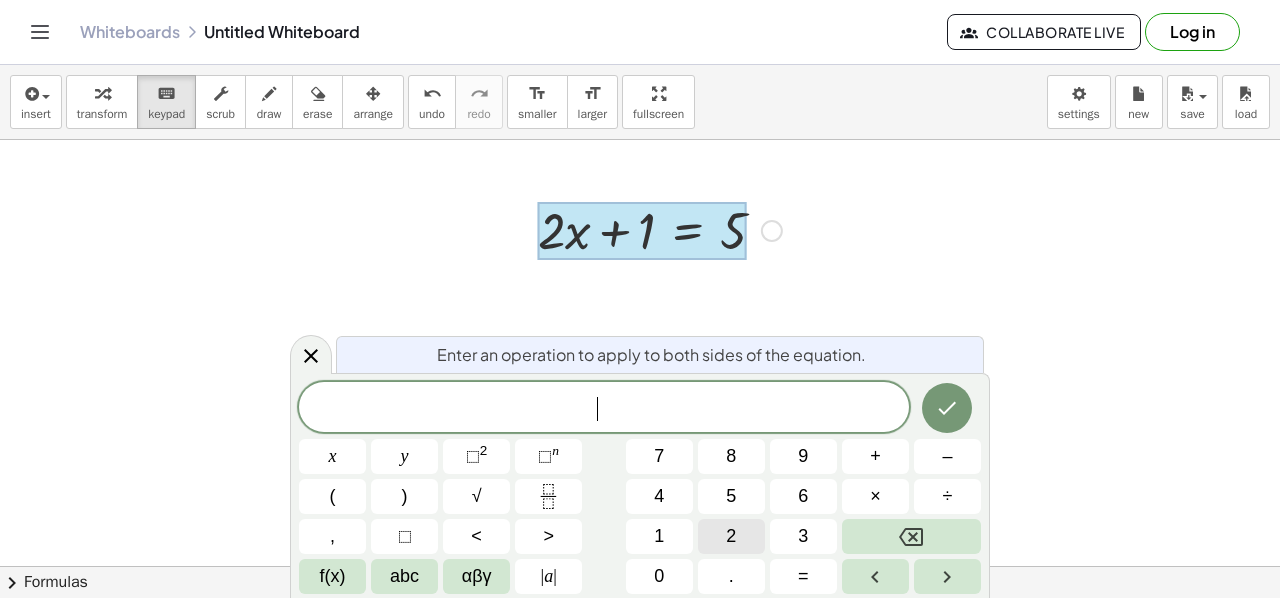 click on "2" at bounding box center [731, 536] 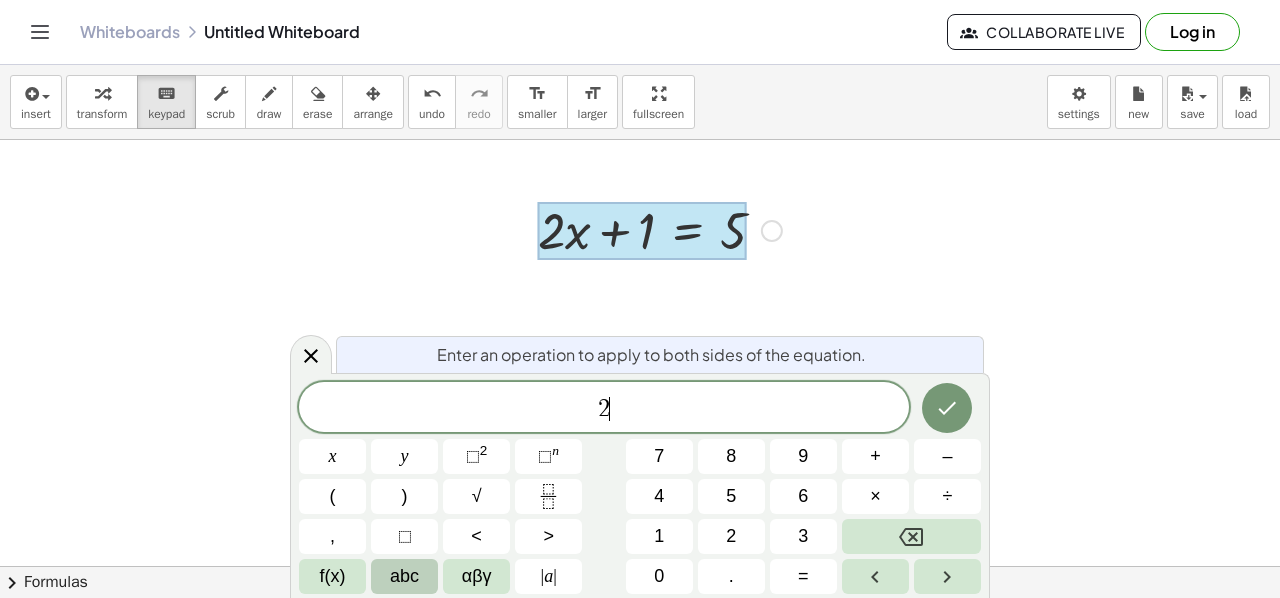 click on "abc" at bounding box center [404, 576] 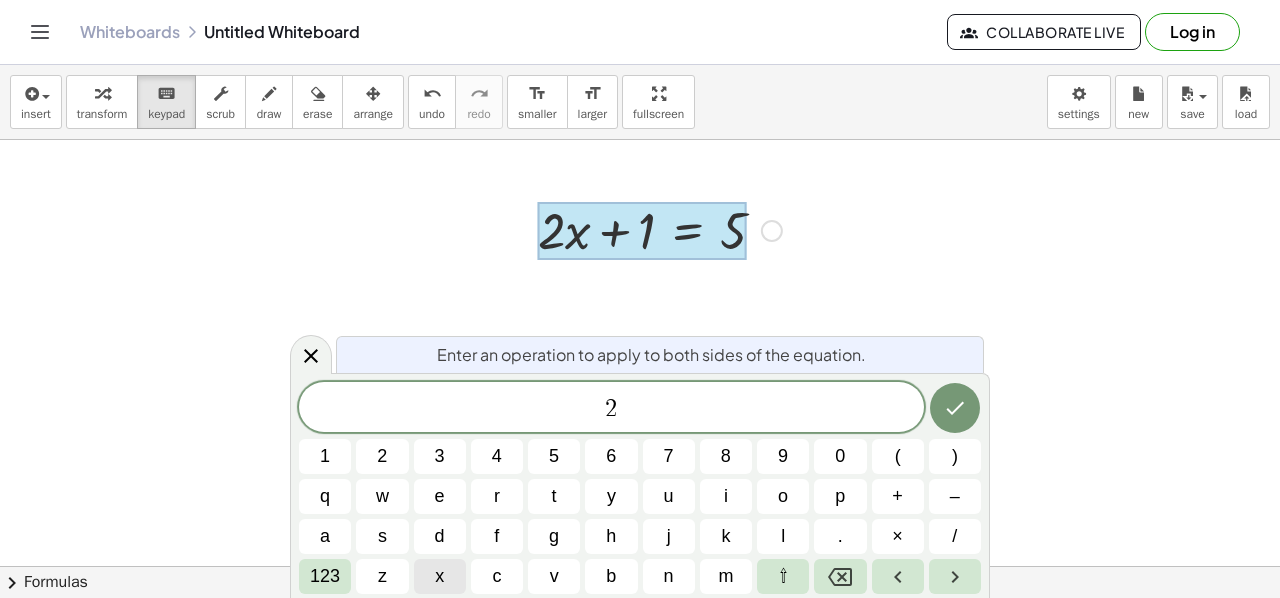 click on "x" at bounding box center (440, 576) 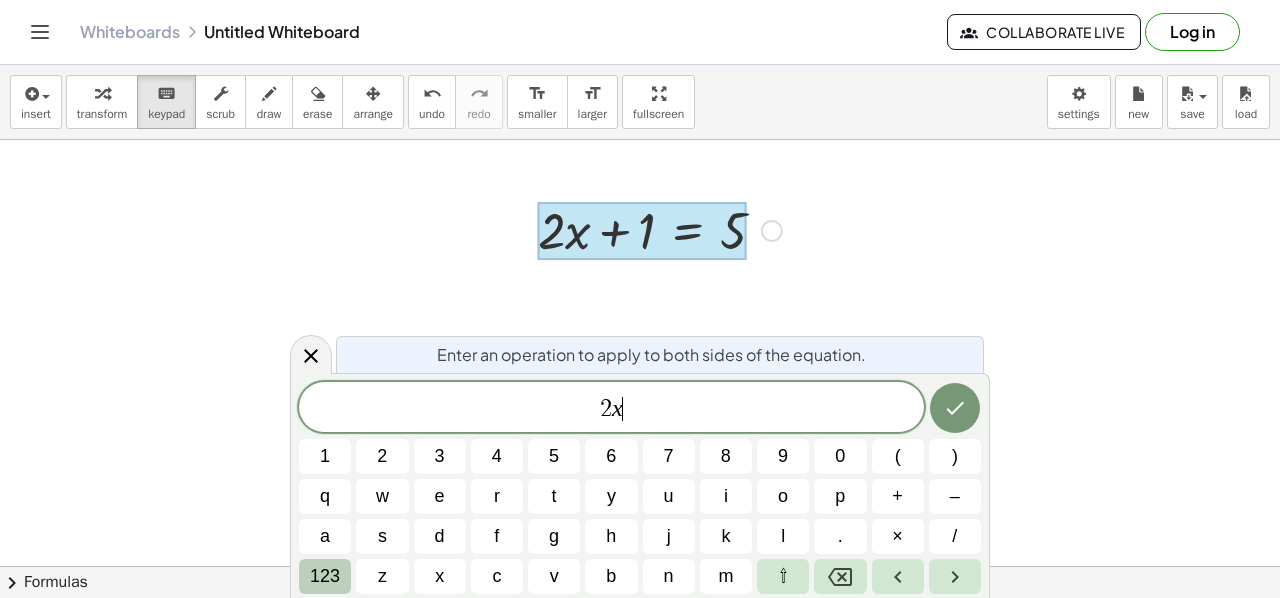 click on "123" at bounding box center [325, 576] 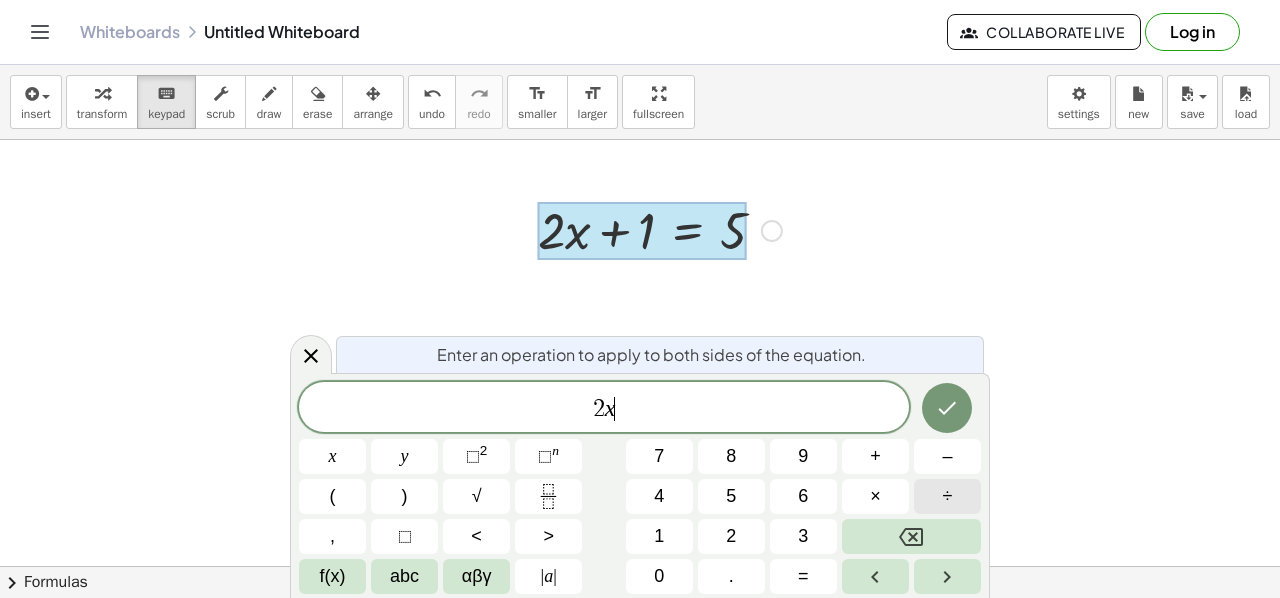 click on "÷" at bounding box center [947, 496] 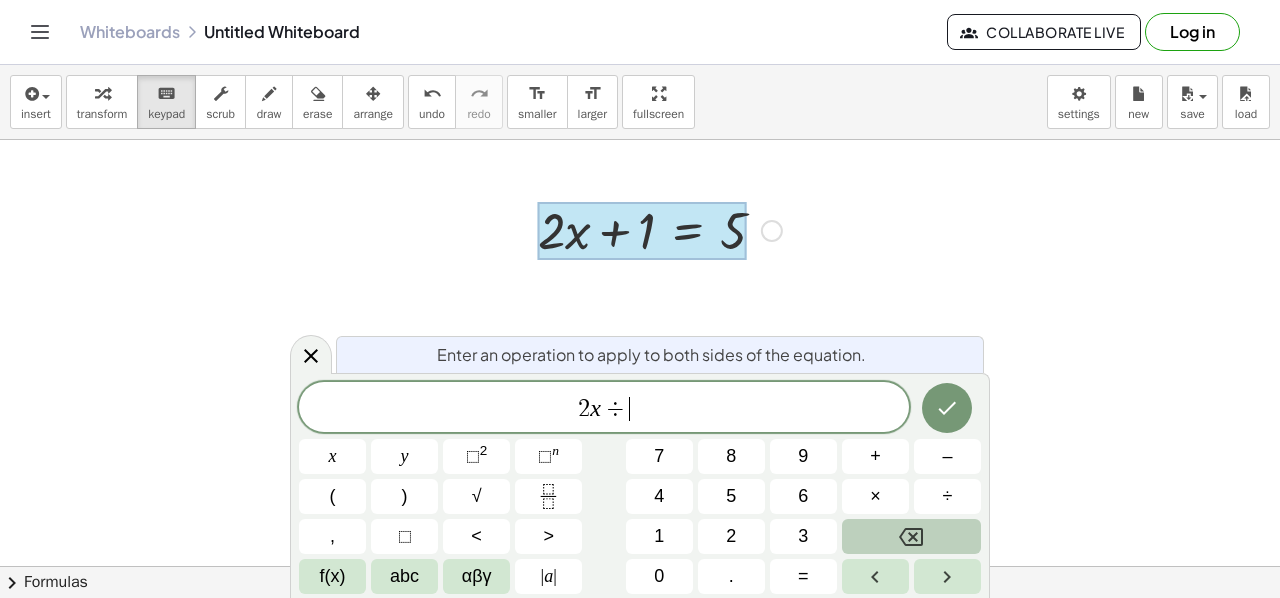 click at bounding box center (911, 536) 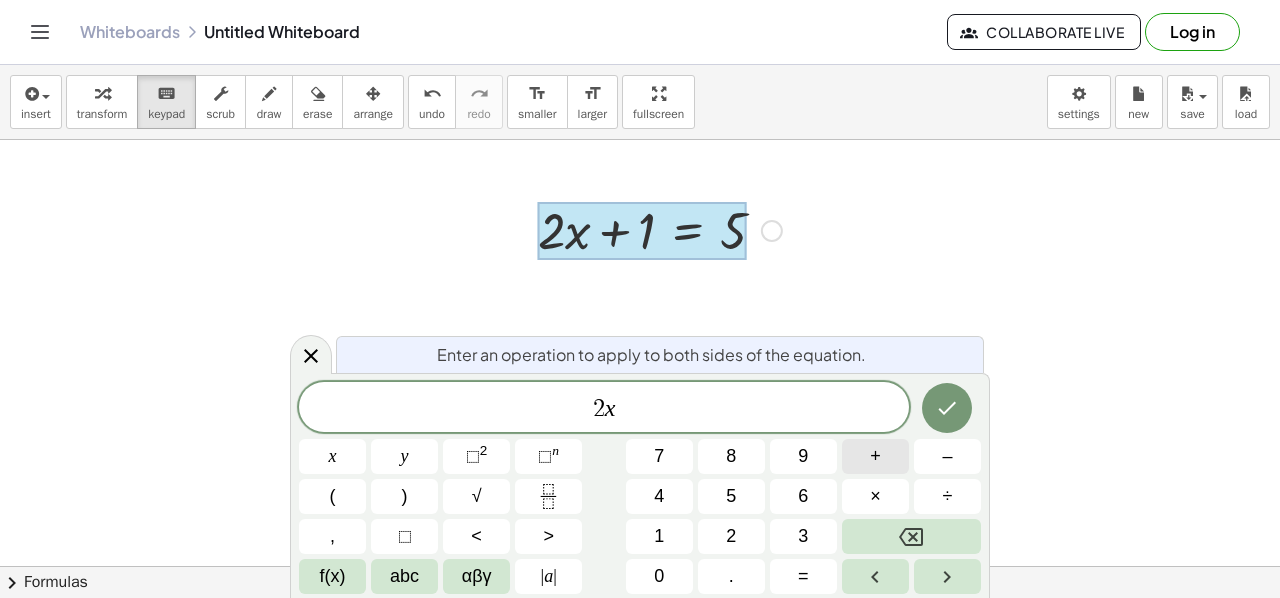 click on "+" at bounding box center [875, 456] 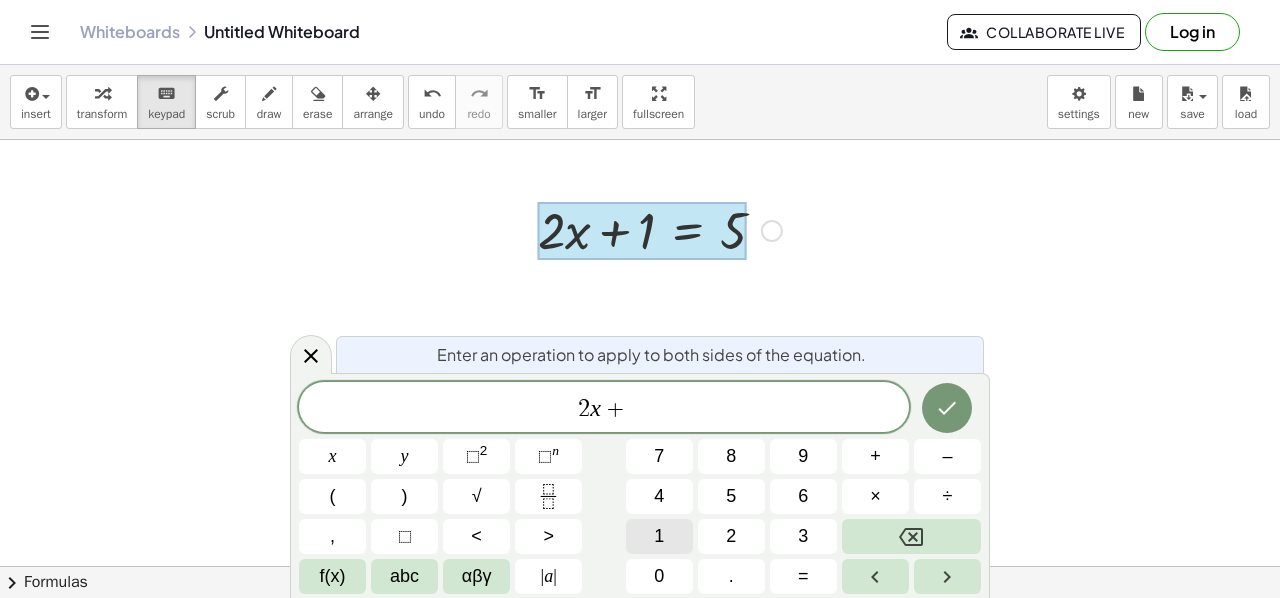 click on "1" at bounding box center (659, 536) 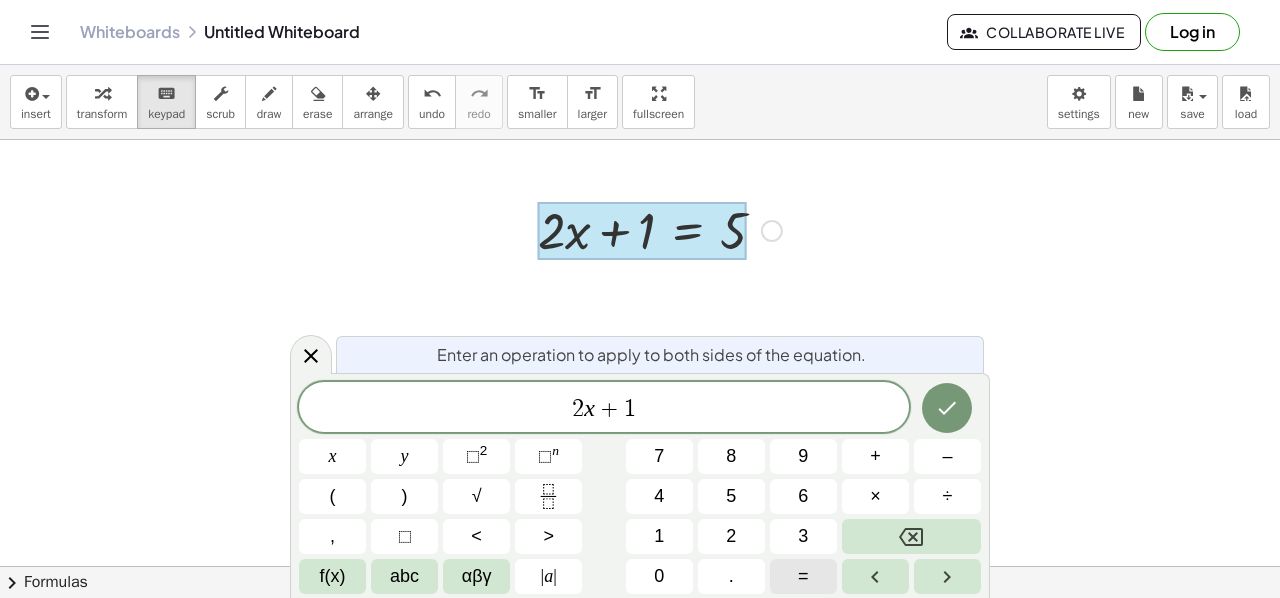 click on "=" at bounding box center [803, 576] 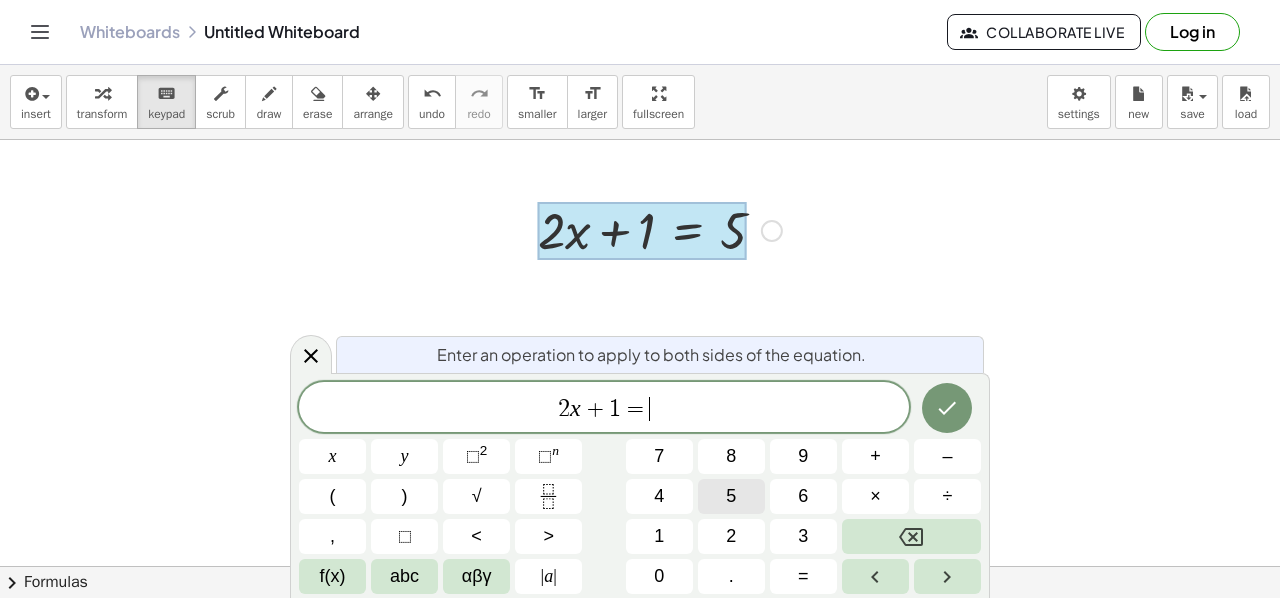 click on "5" at bounding box center [731, 496] 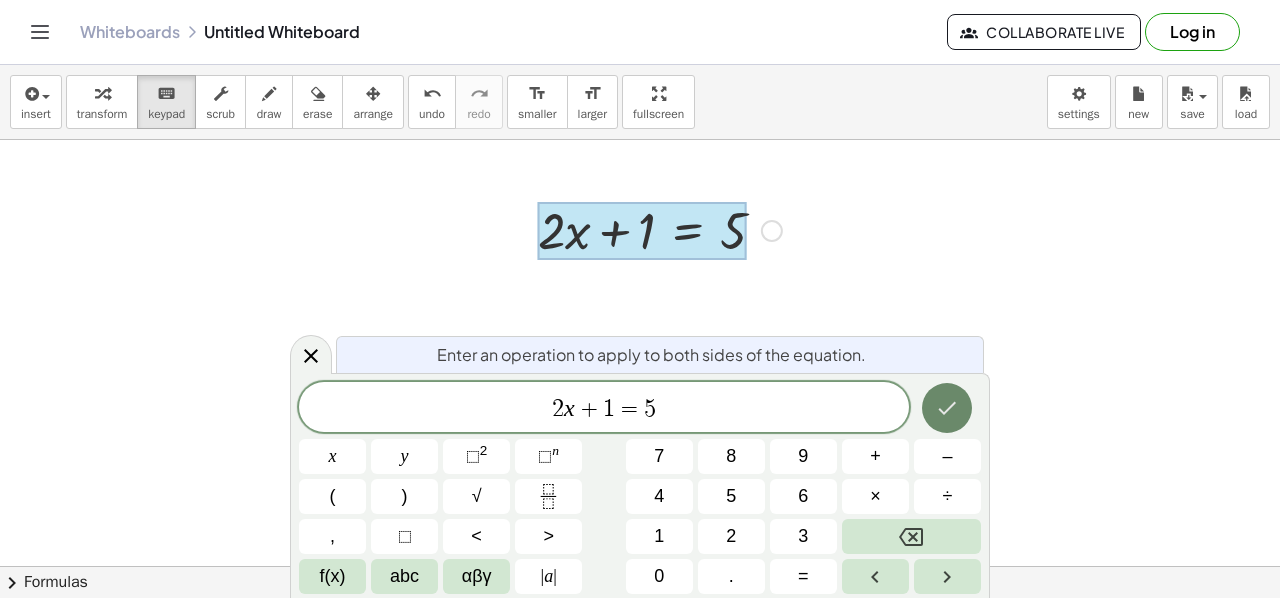 click 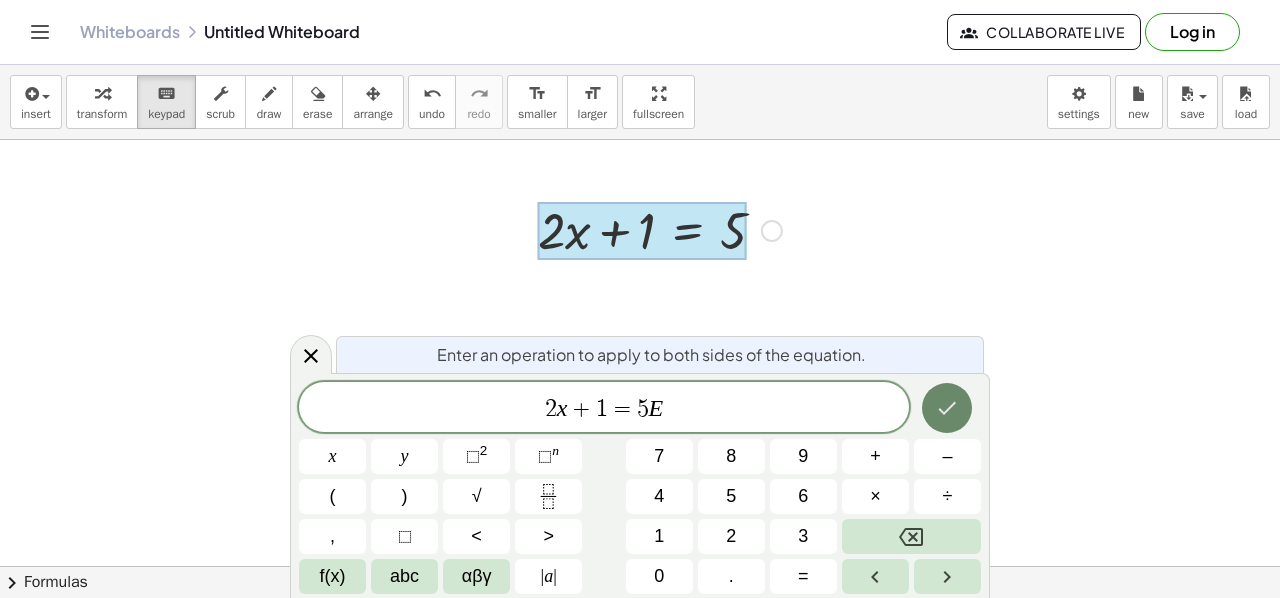 click 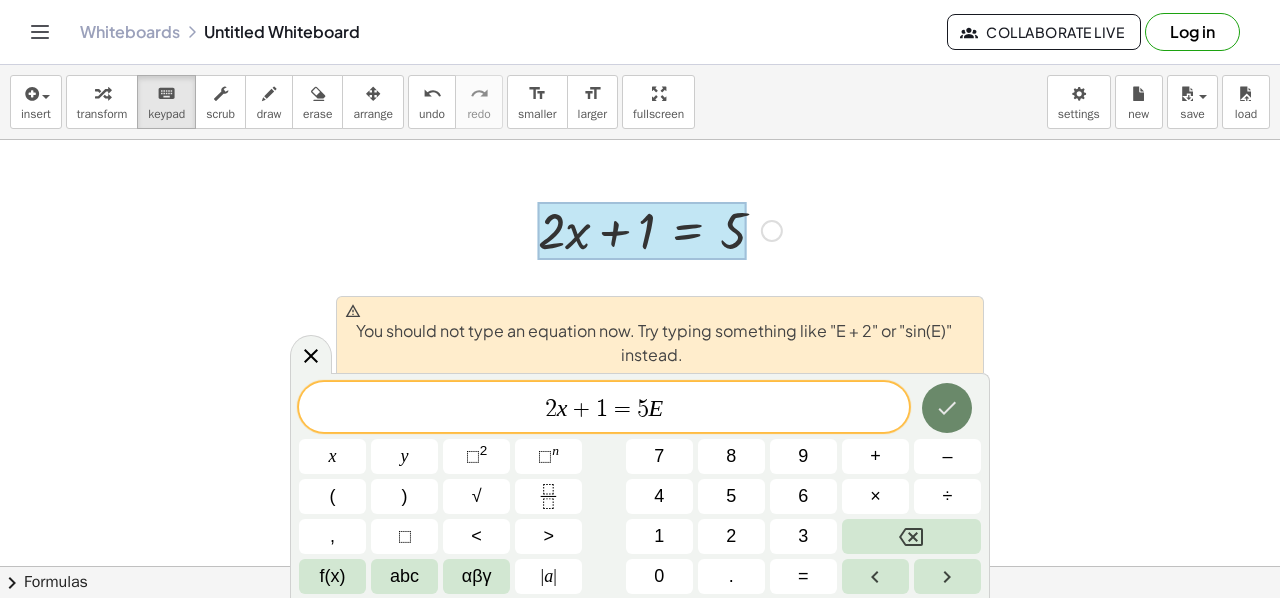 click 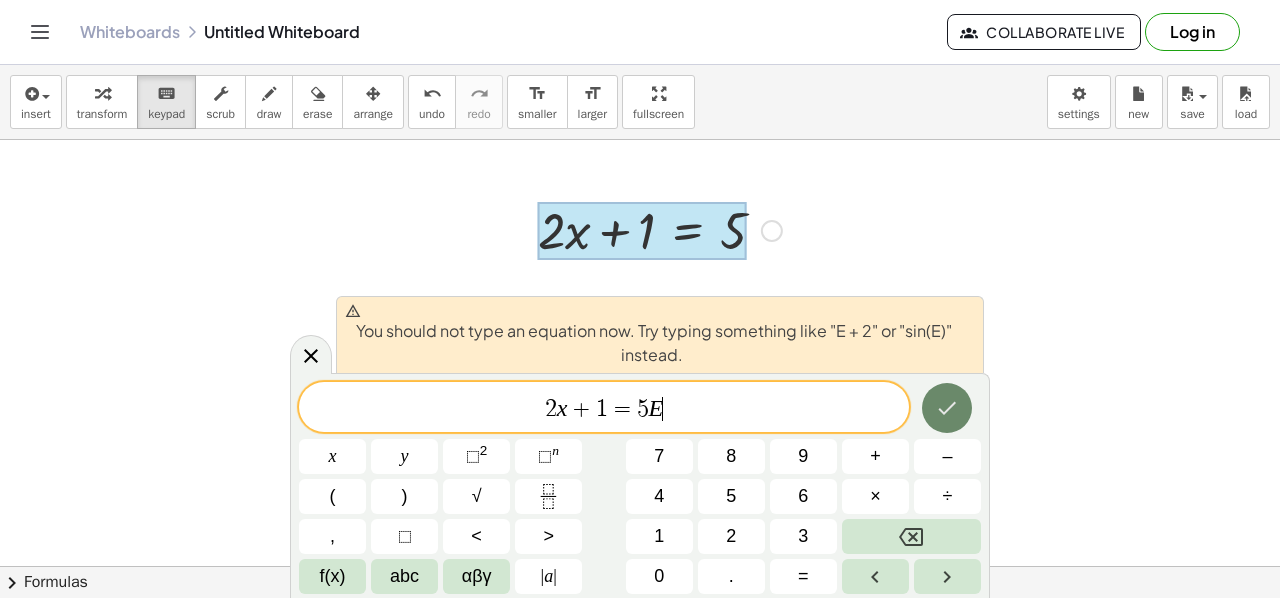 click 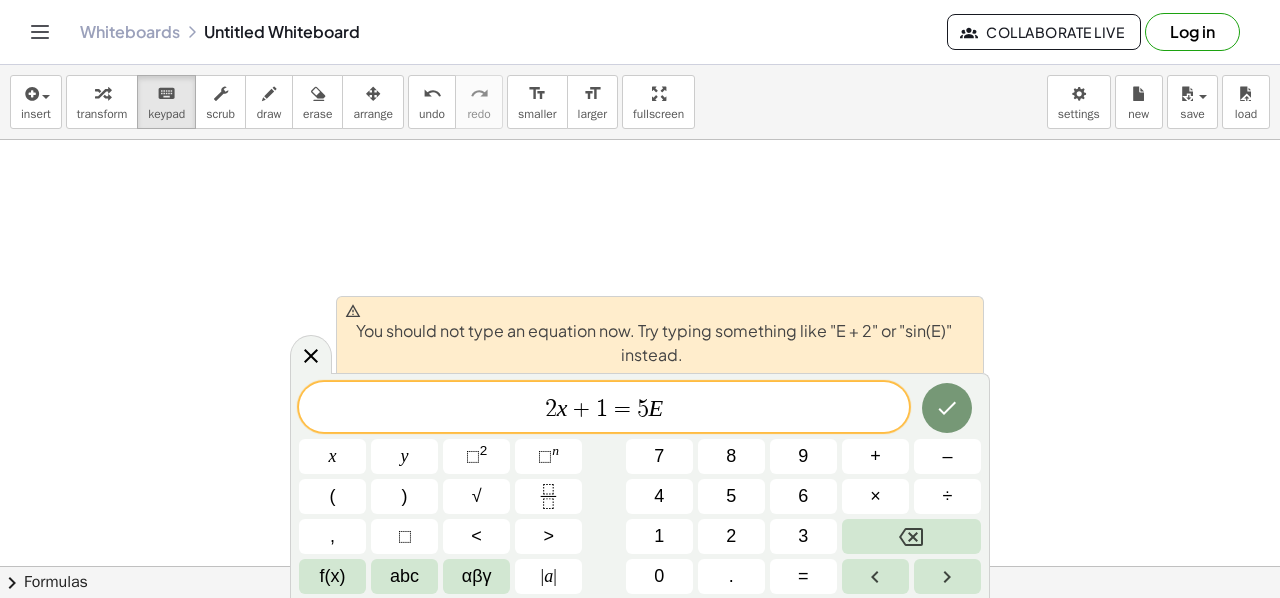 scroll, scrollTop: 454, scrollLeft: 0, axis: vertical 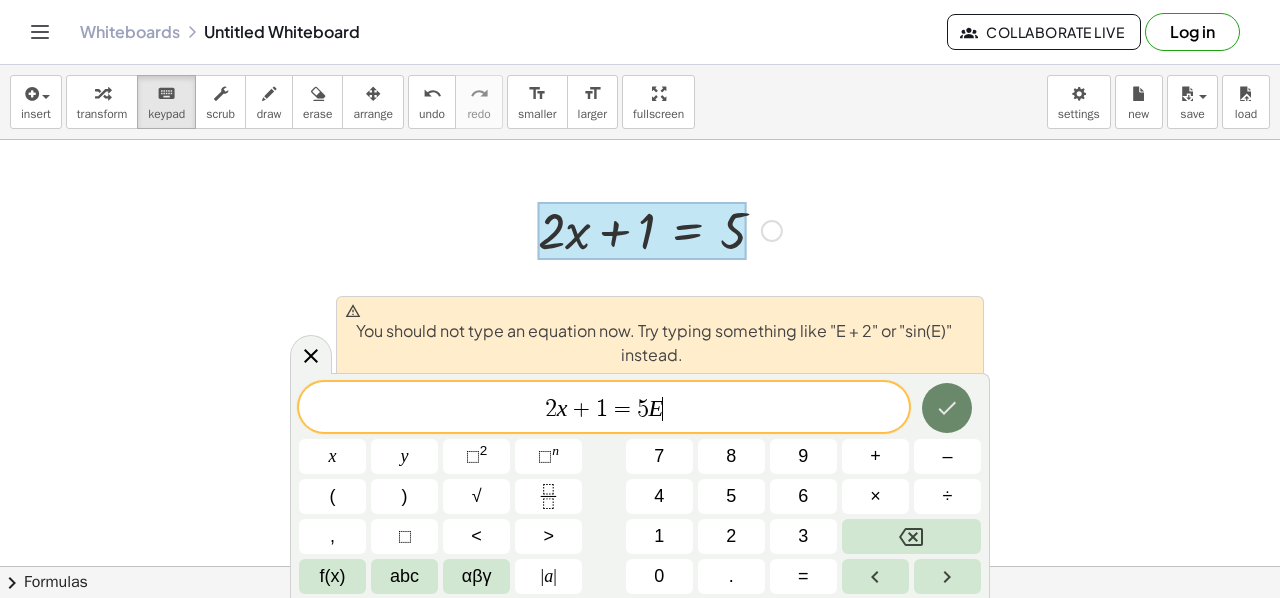 click 